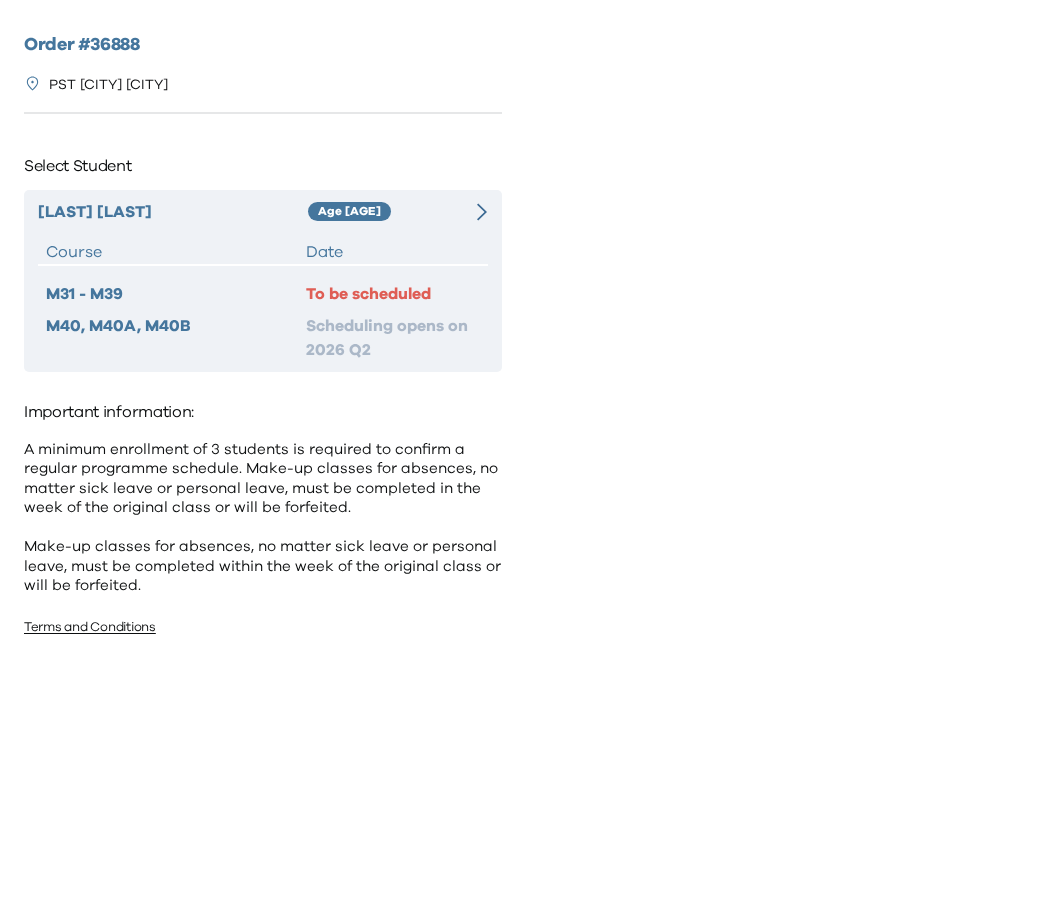 scroll, scrollTop: 0, scrollLeft: 0, axis: both 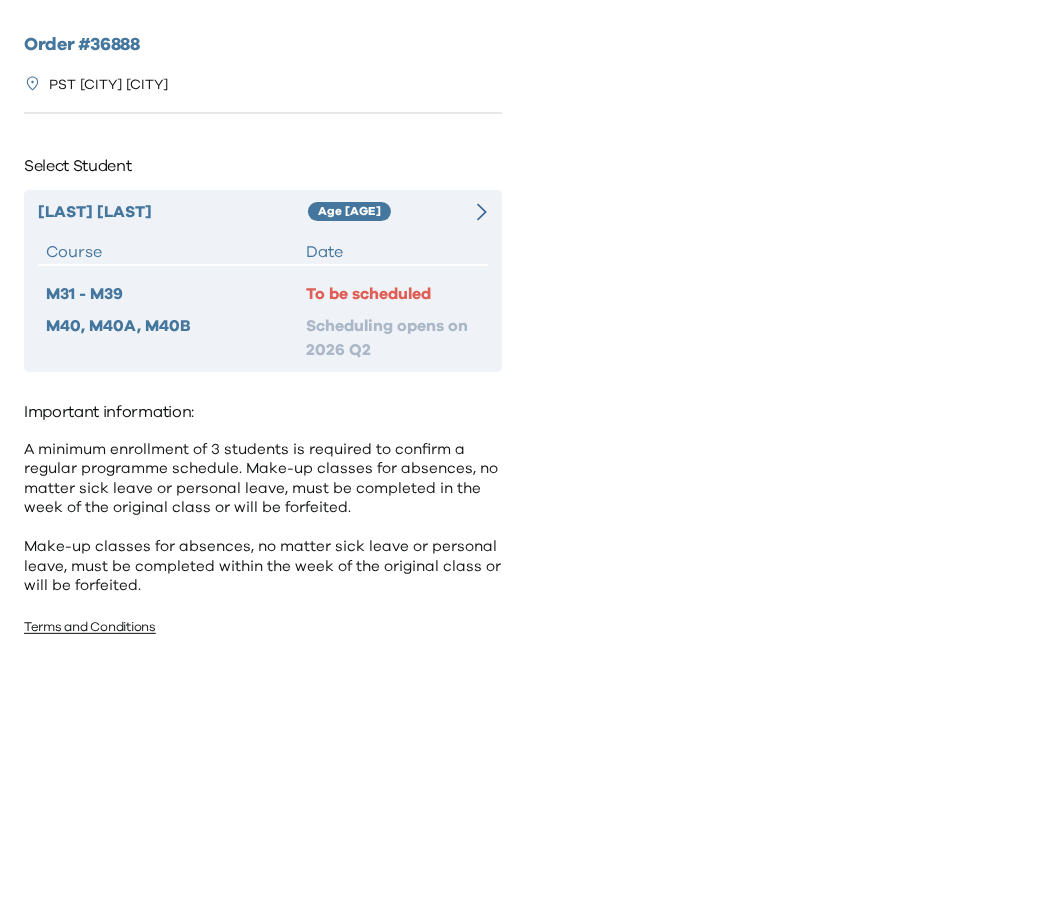 click 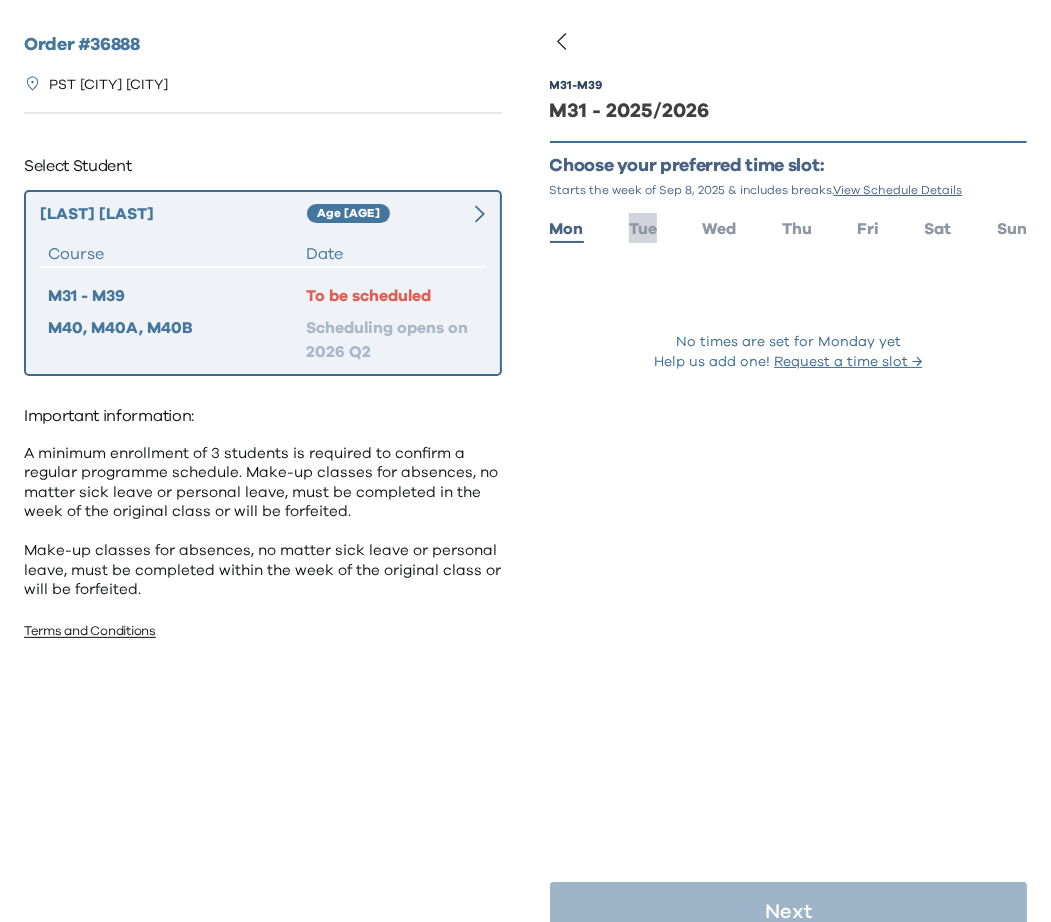 click on "Tue" at bounding box center (643, 229) 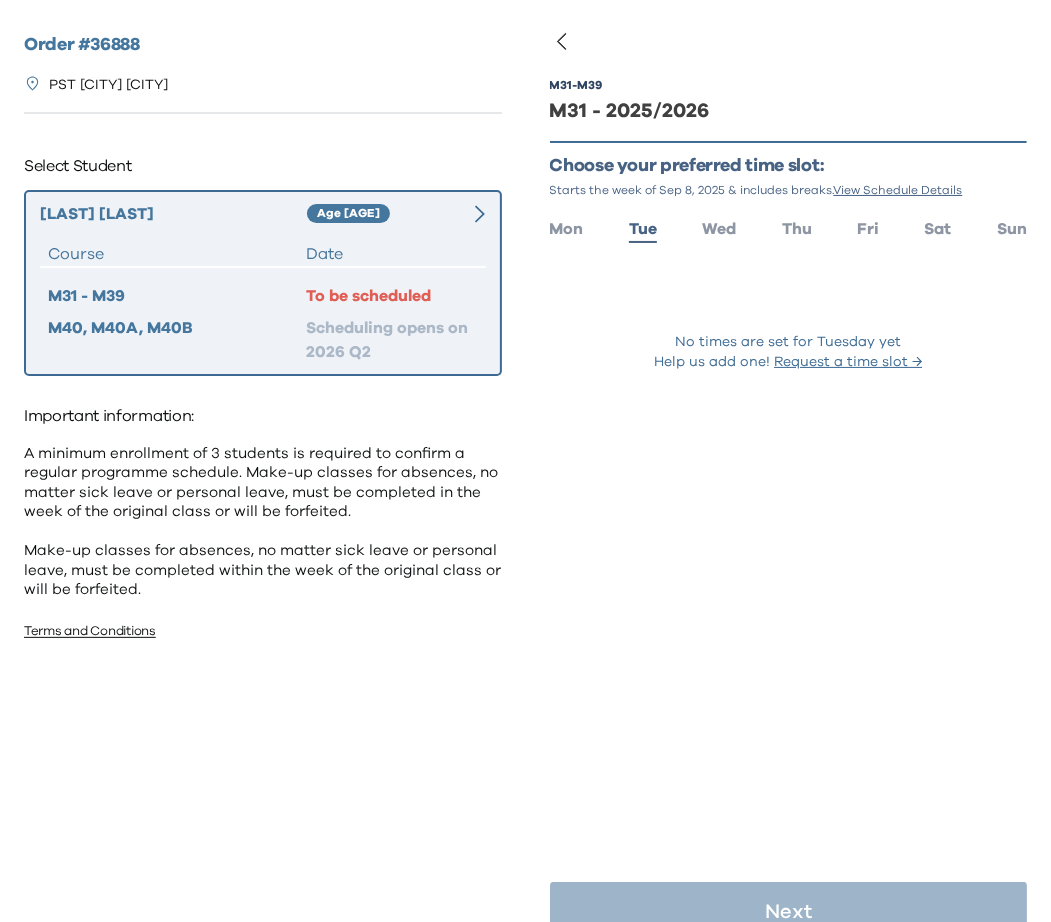 click on "Mon Tue Wed Thu Fri Sat Sun" at bounding box center [789, 227] 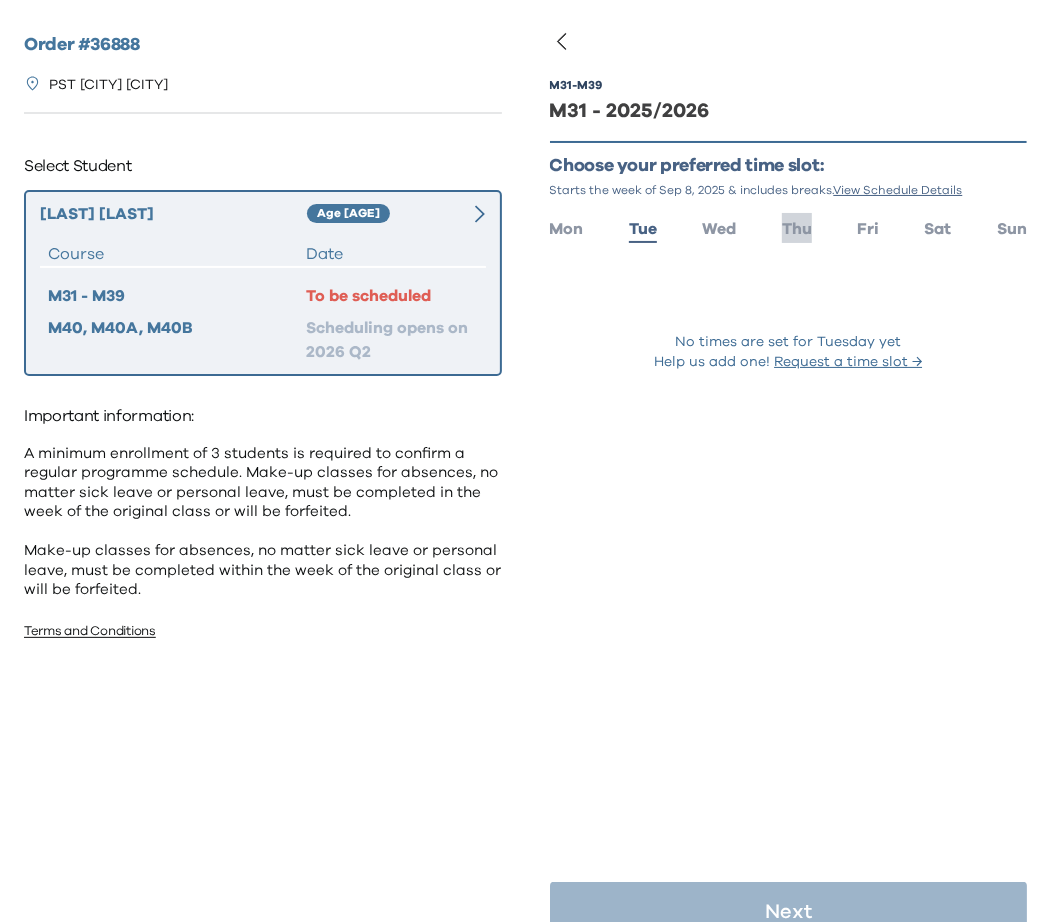 click on "Thu" at bounding box center [797, 229] 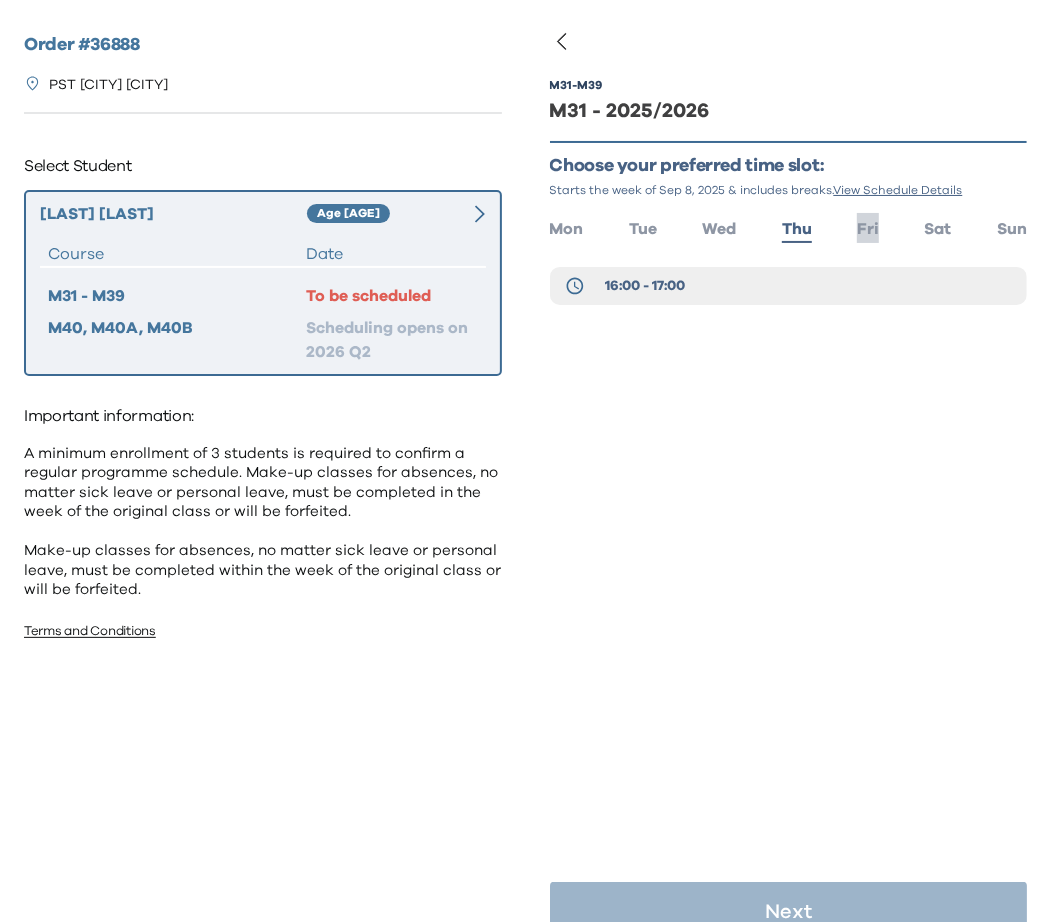 click on "Fri" at bounding box center [868, 229] 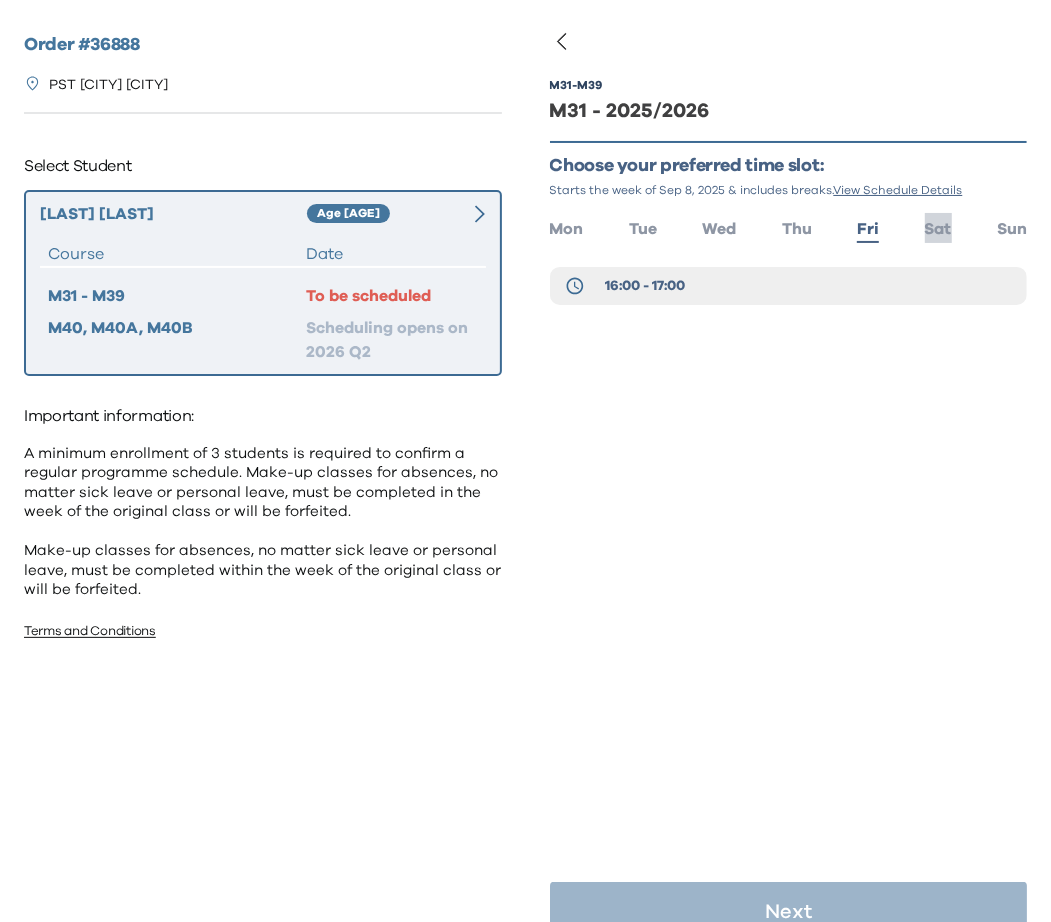 click on "Sat" at bounding box center [938, 227] 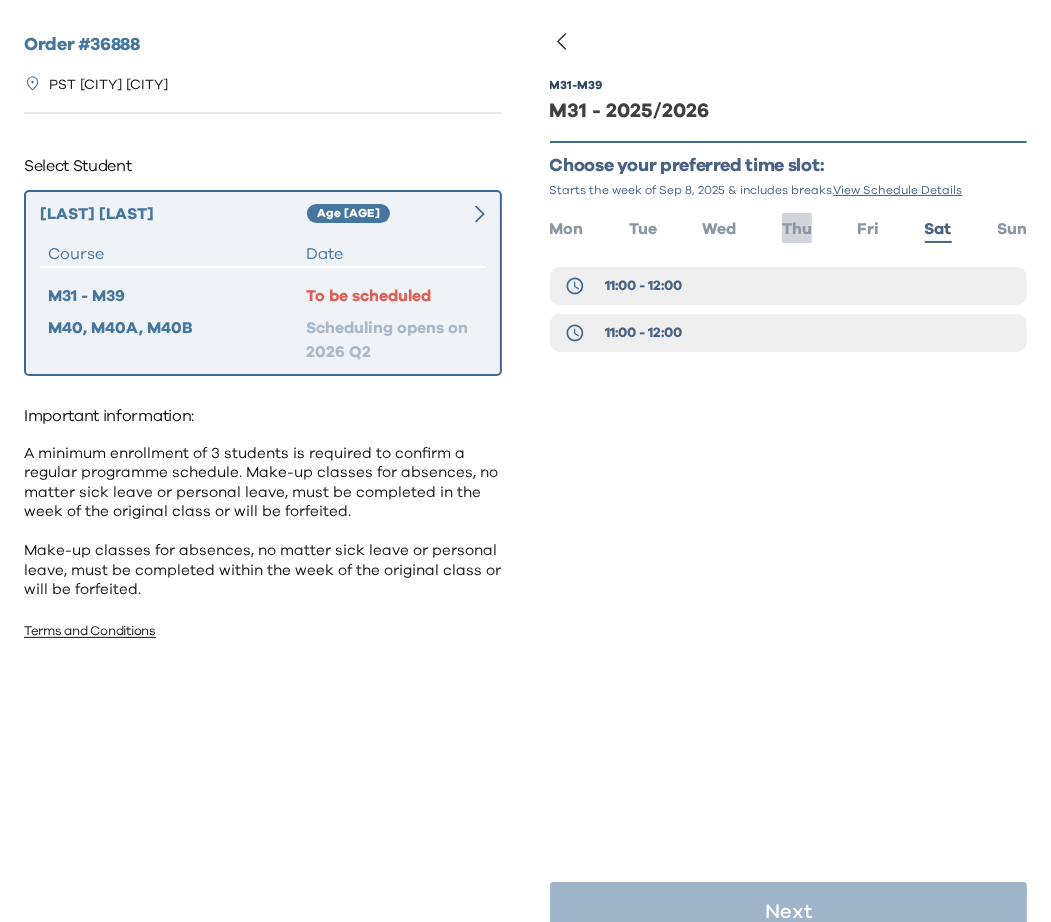 click on "Thu" at bounding box center [797, 229] 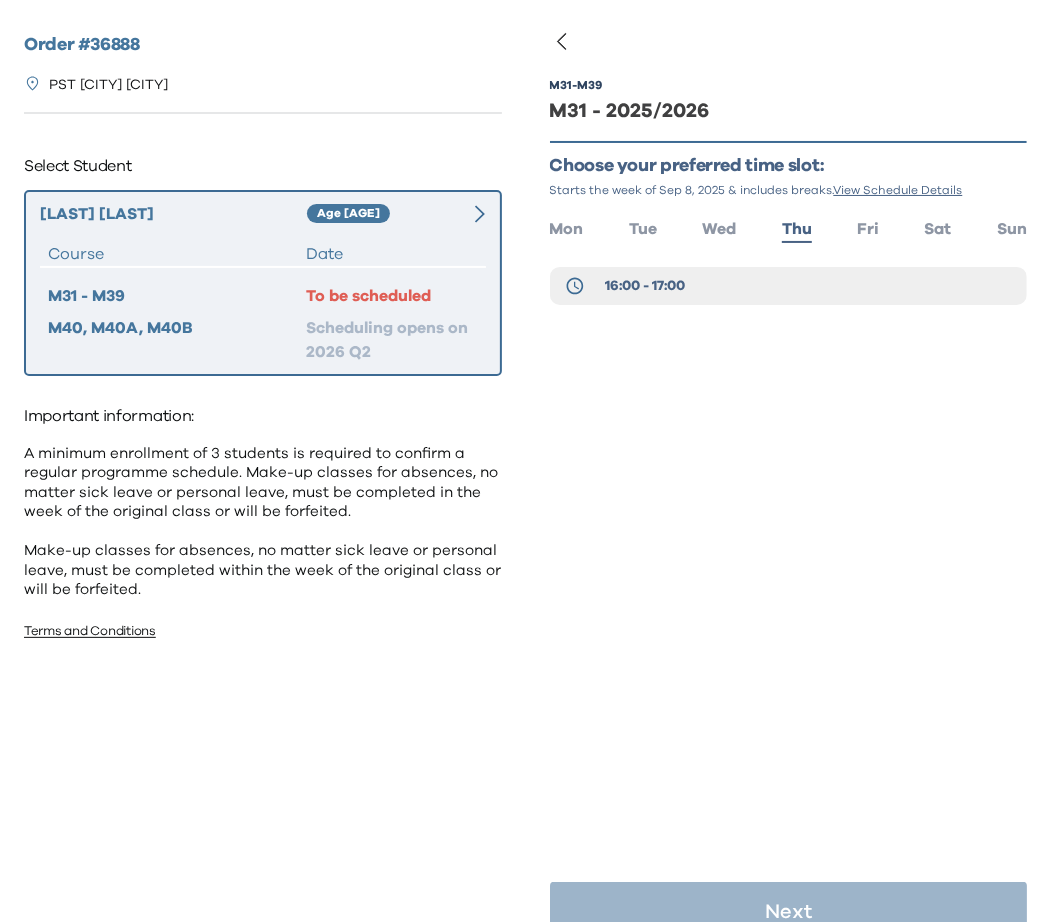 click on "Mon Tue Wed Thu Fri Sat Sun" at bounding box center [789, 227] 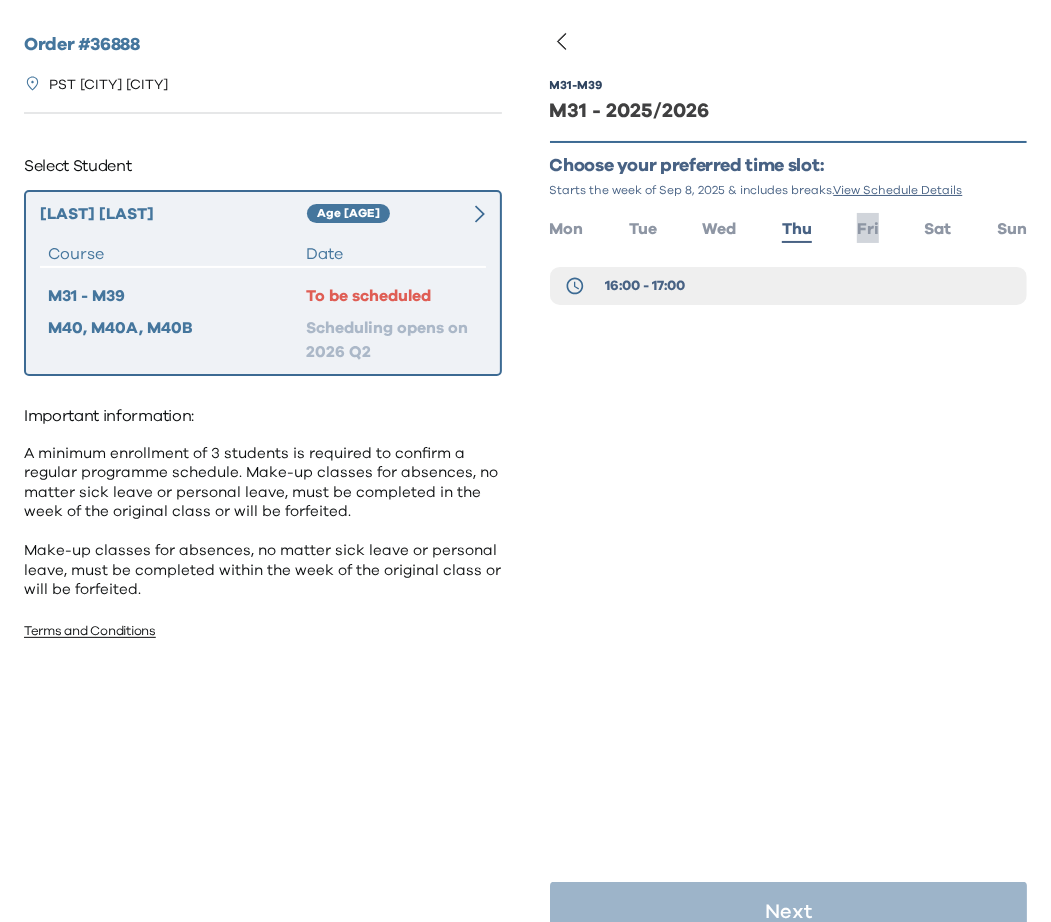 click on "Fri" at bounding box center (868, 227) 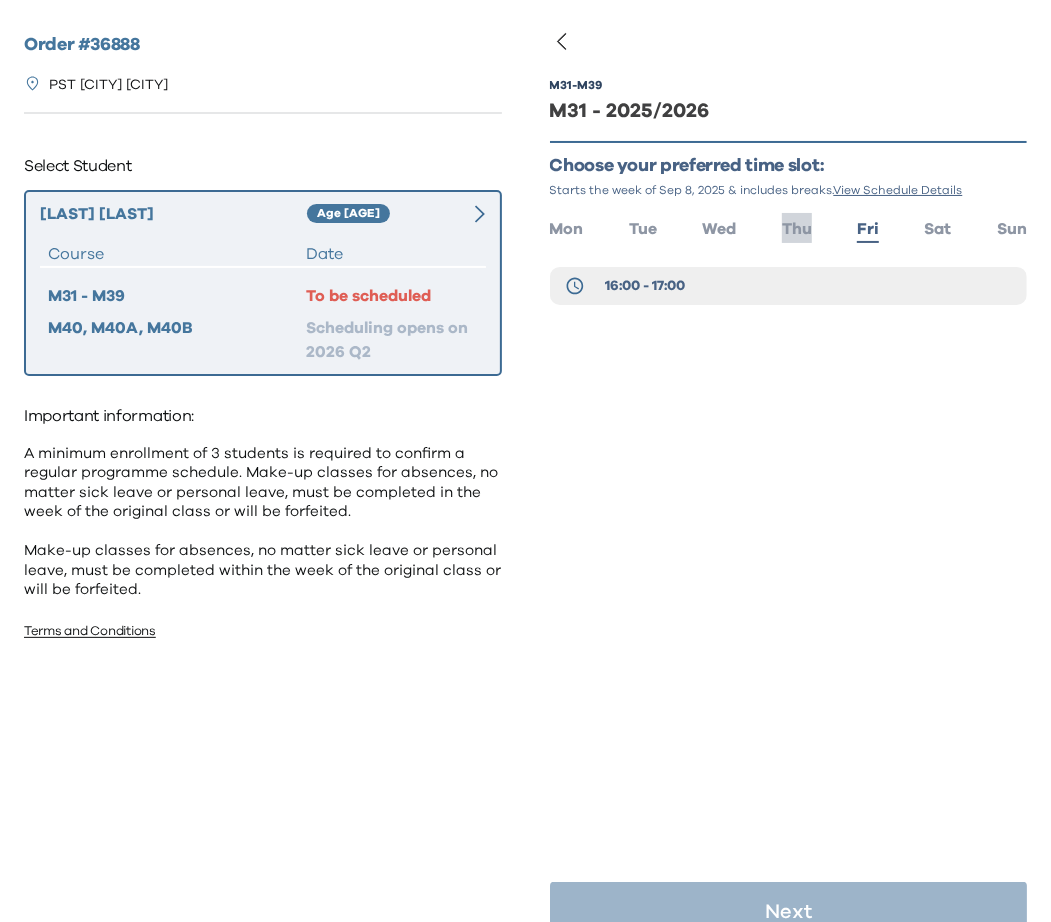 click on "Thu" at bounding box center [797, 229] 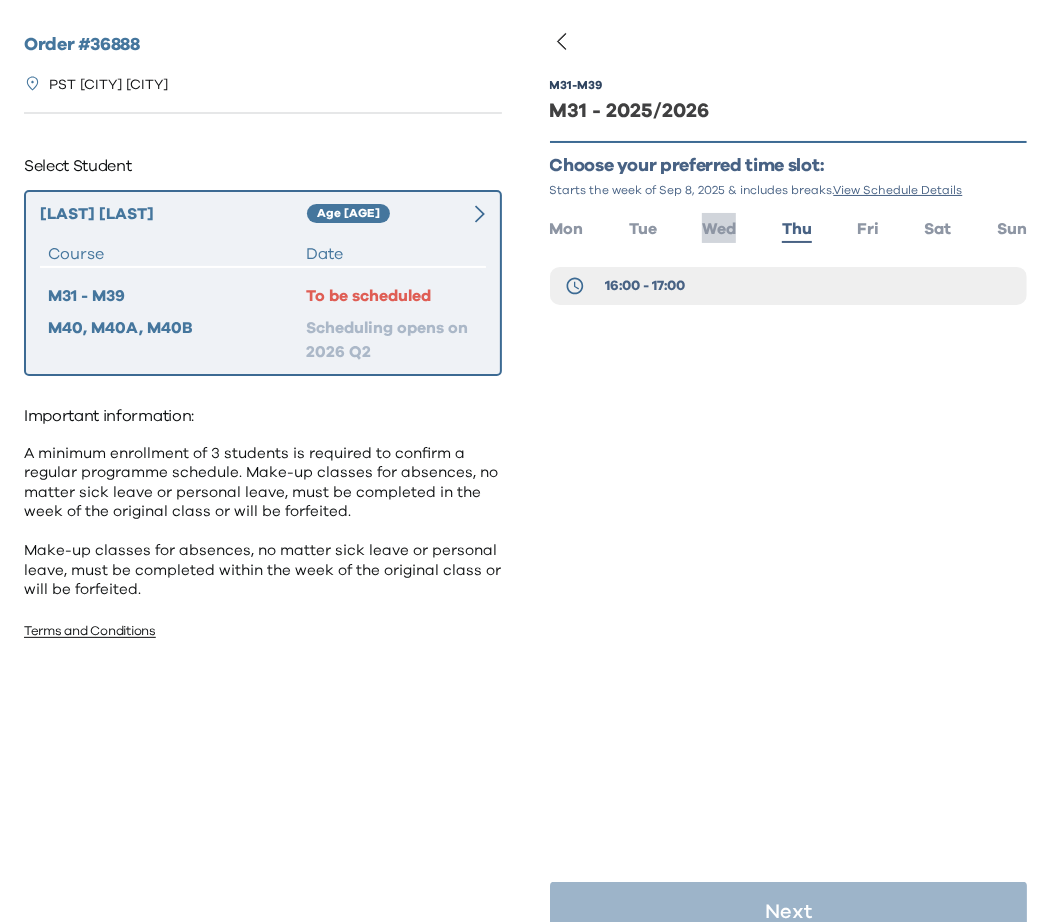 click on "Wed" at bounding box center (719, 229) 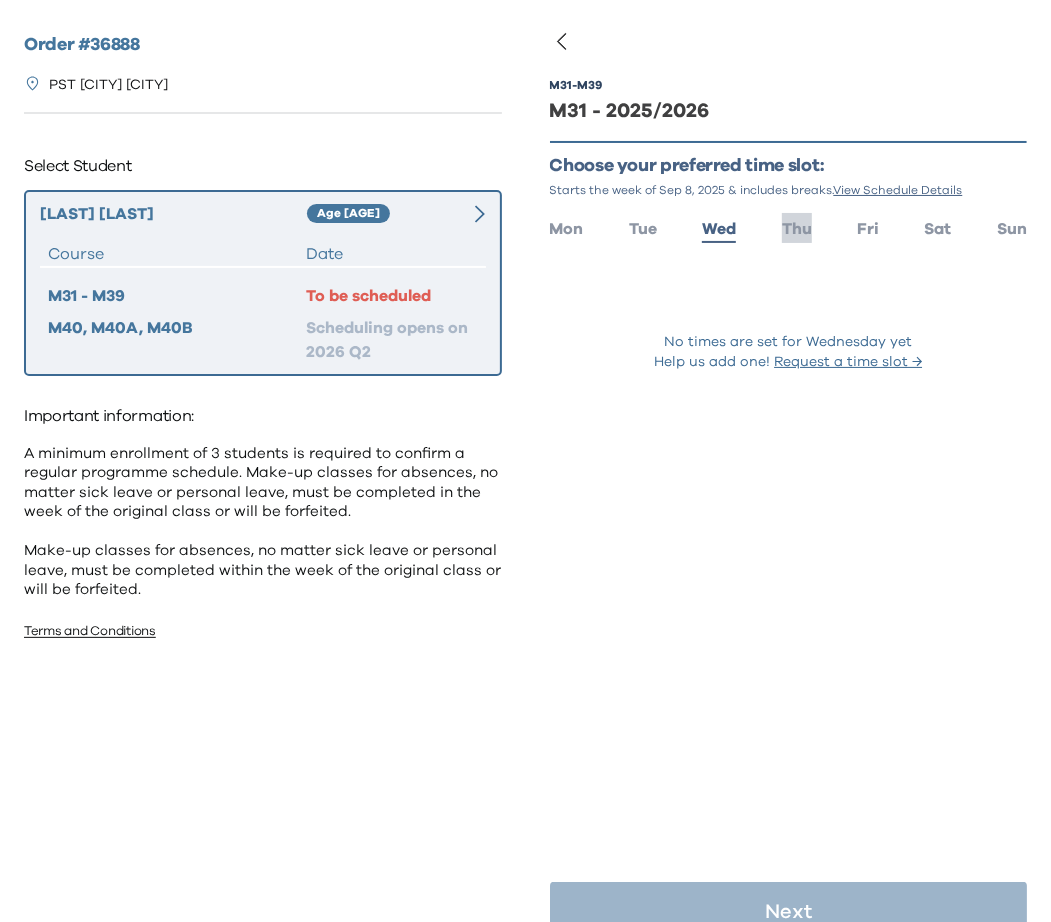 click on "Thu" at bounding box center [797, 229] 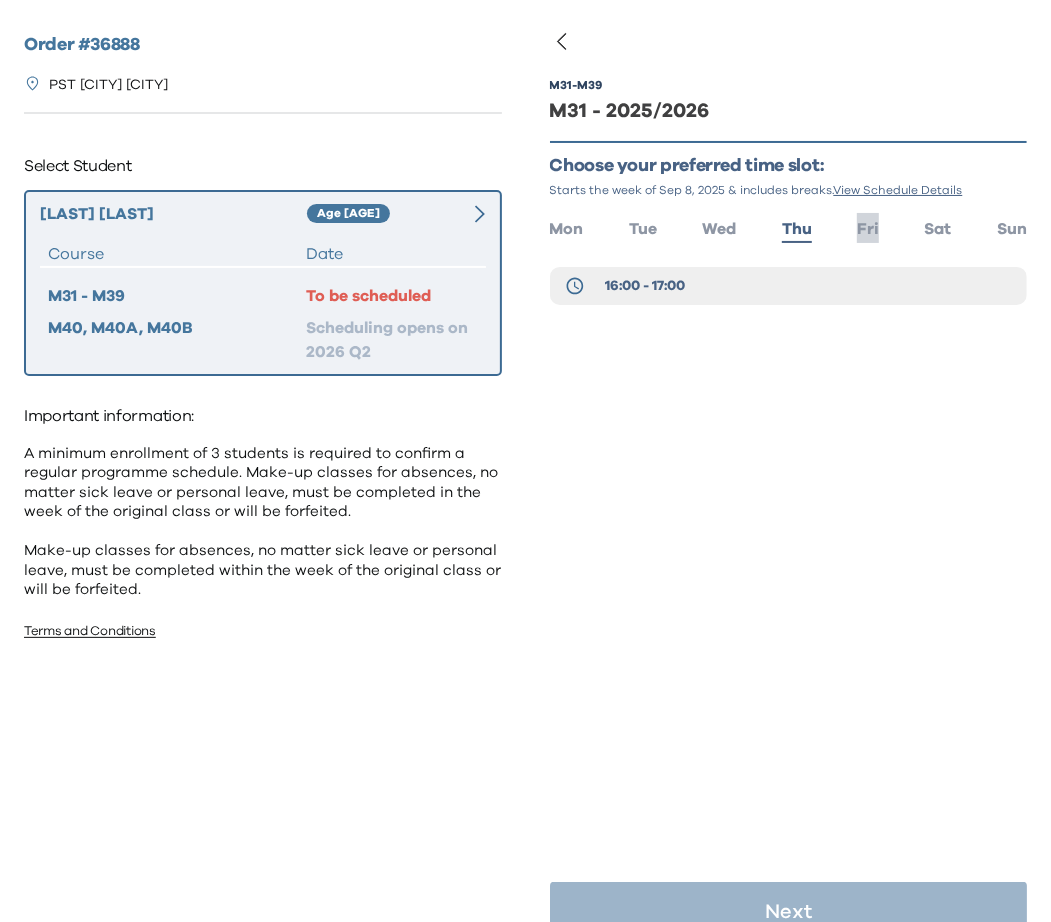 click on "Fri" at bounding box center (868, 229) 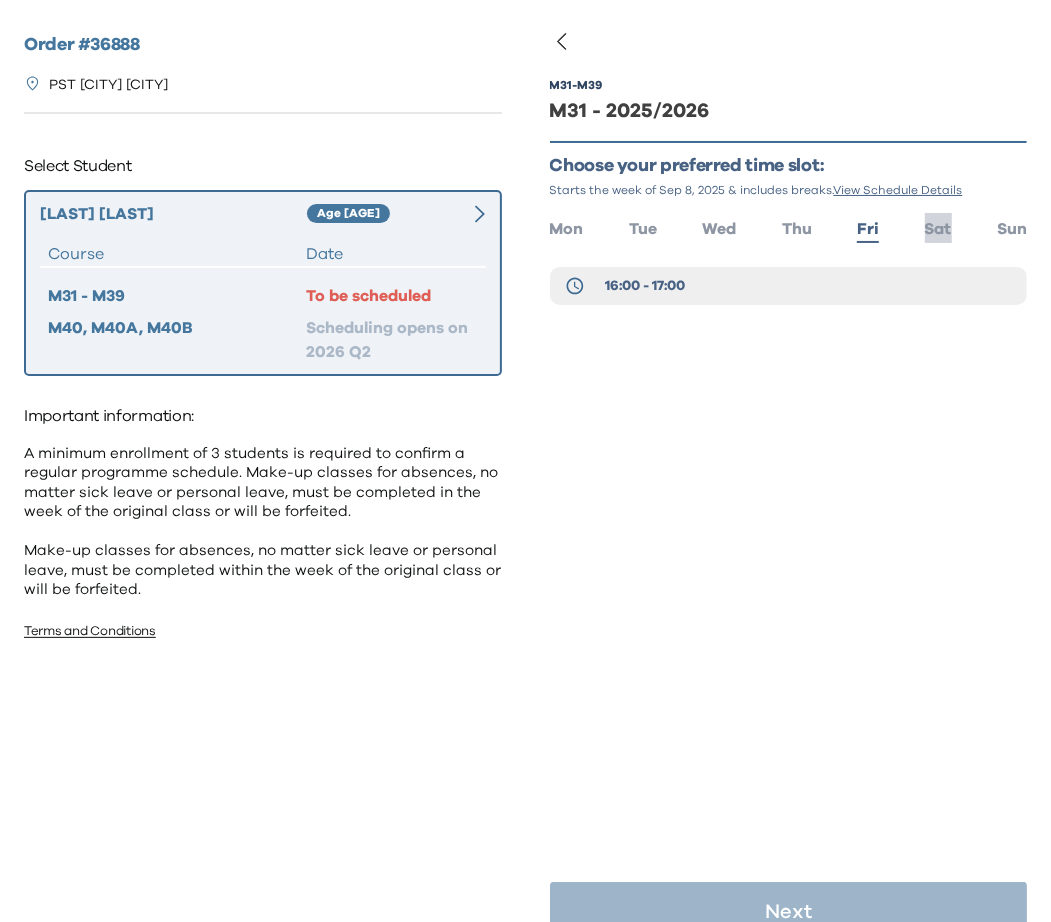 click on "Sat" at bounding box center [938, 229] 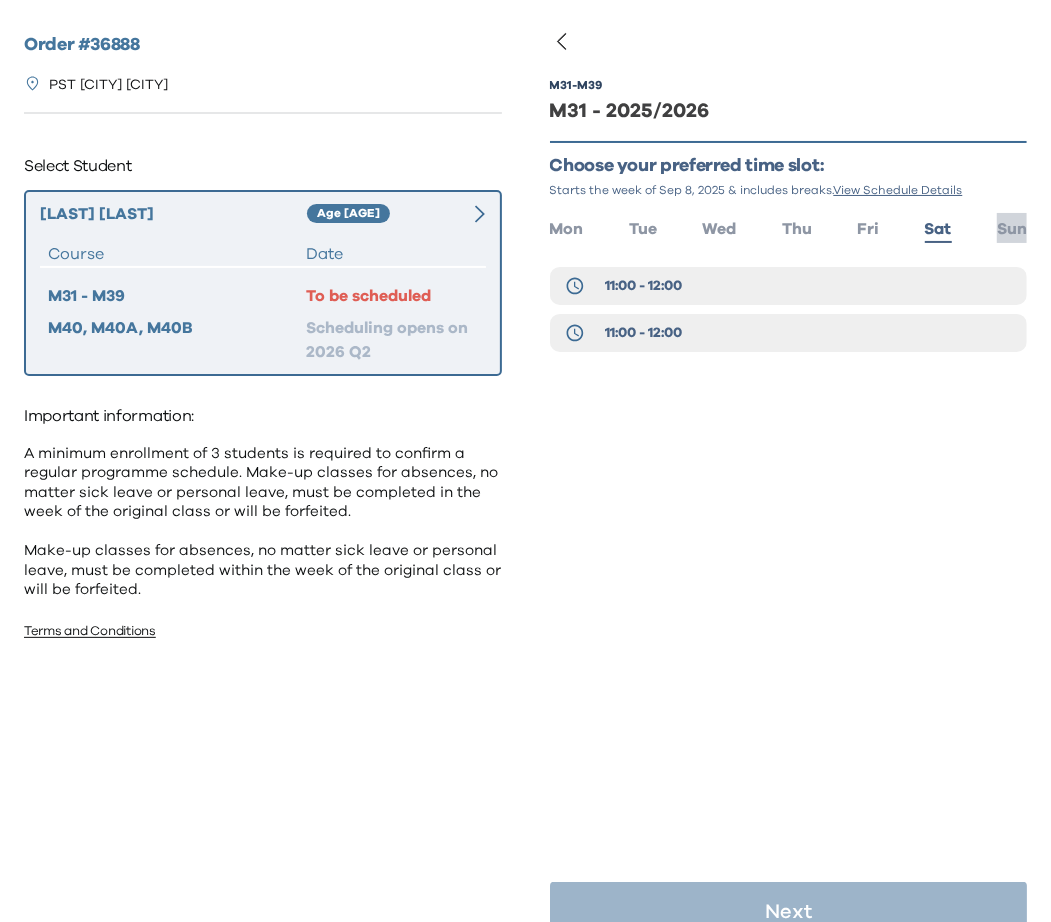 click on "Sun" at bounding box center (1012, 229) 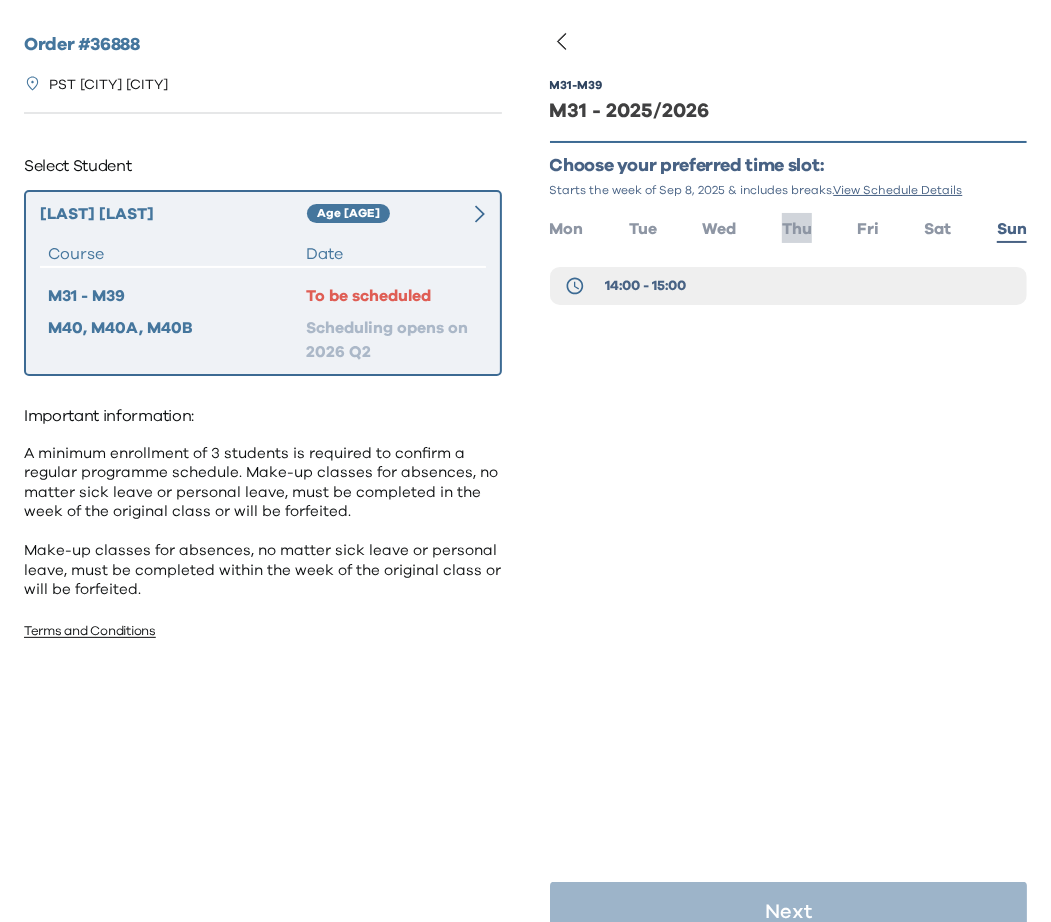 click on "Thu" at bounding box center (797, 229) 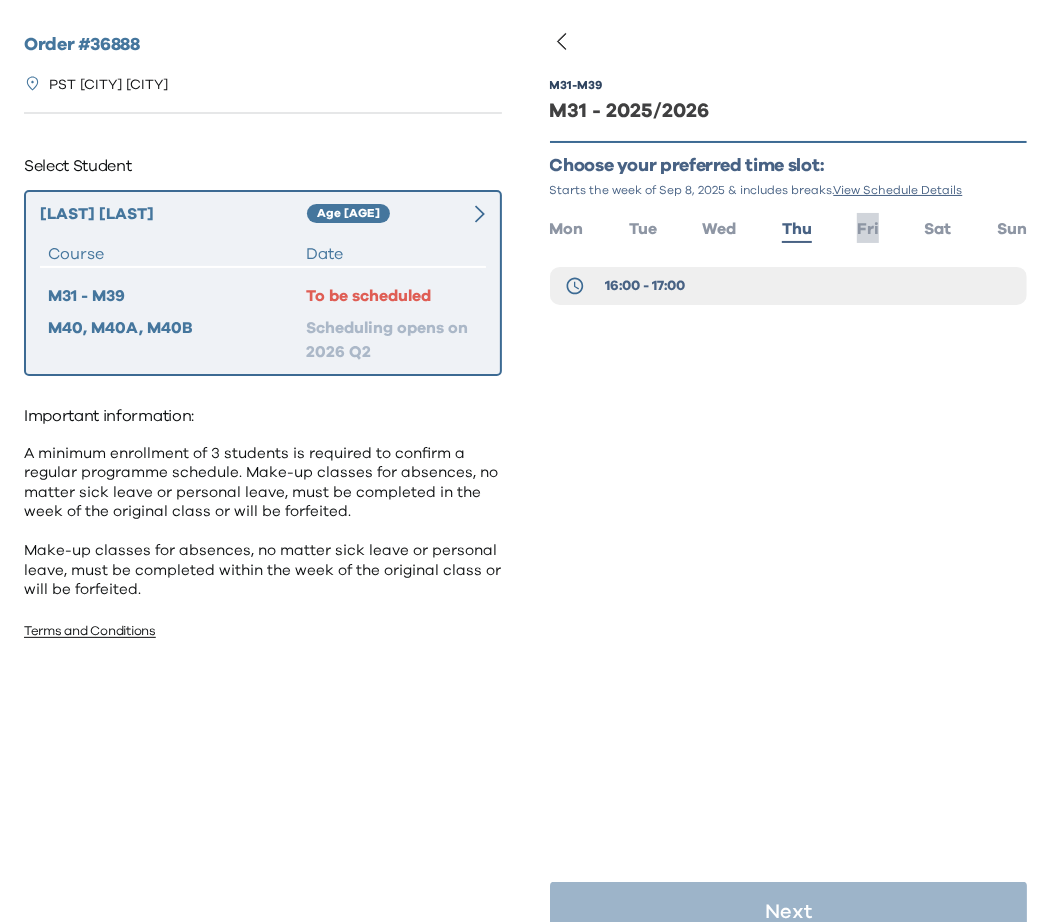click on "Fri" at bounding box center (868, 229) 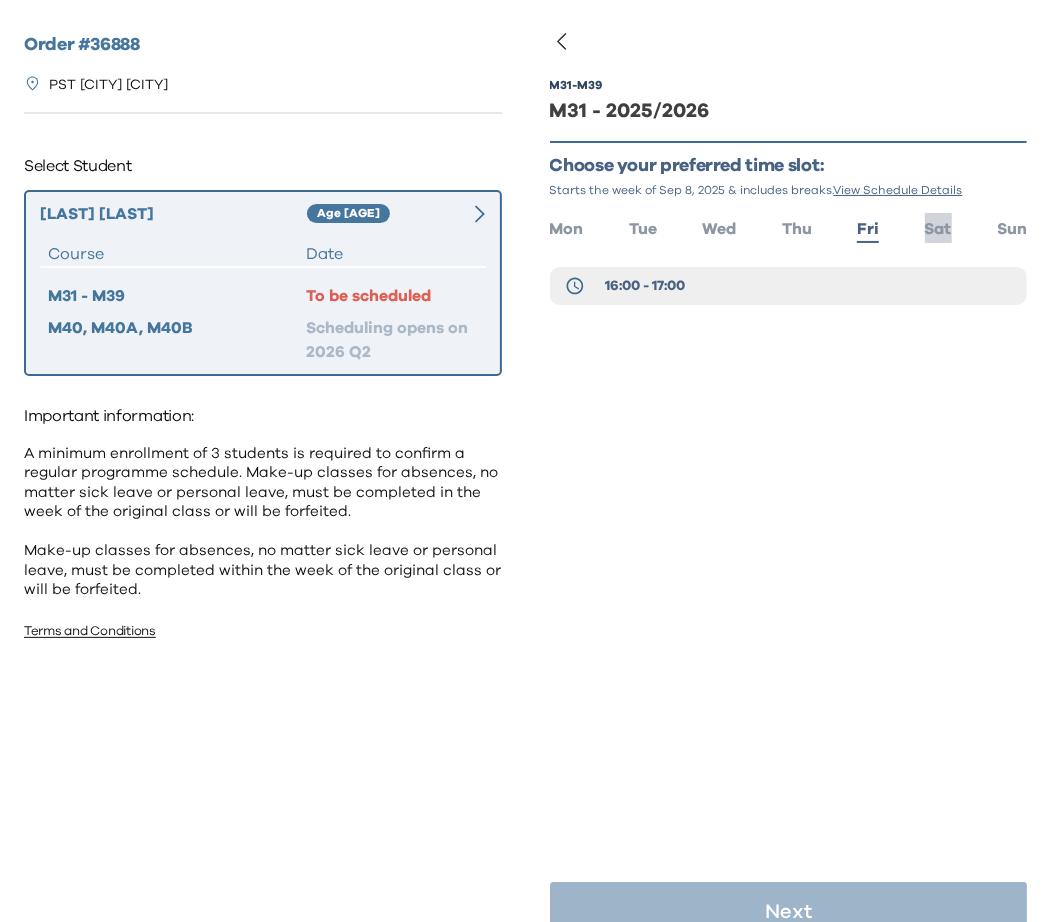click on "Sat" at bounding box center [938, 229] 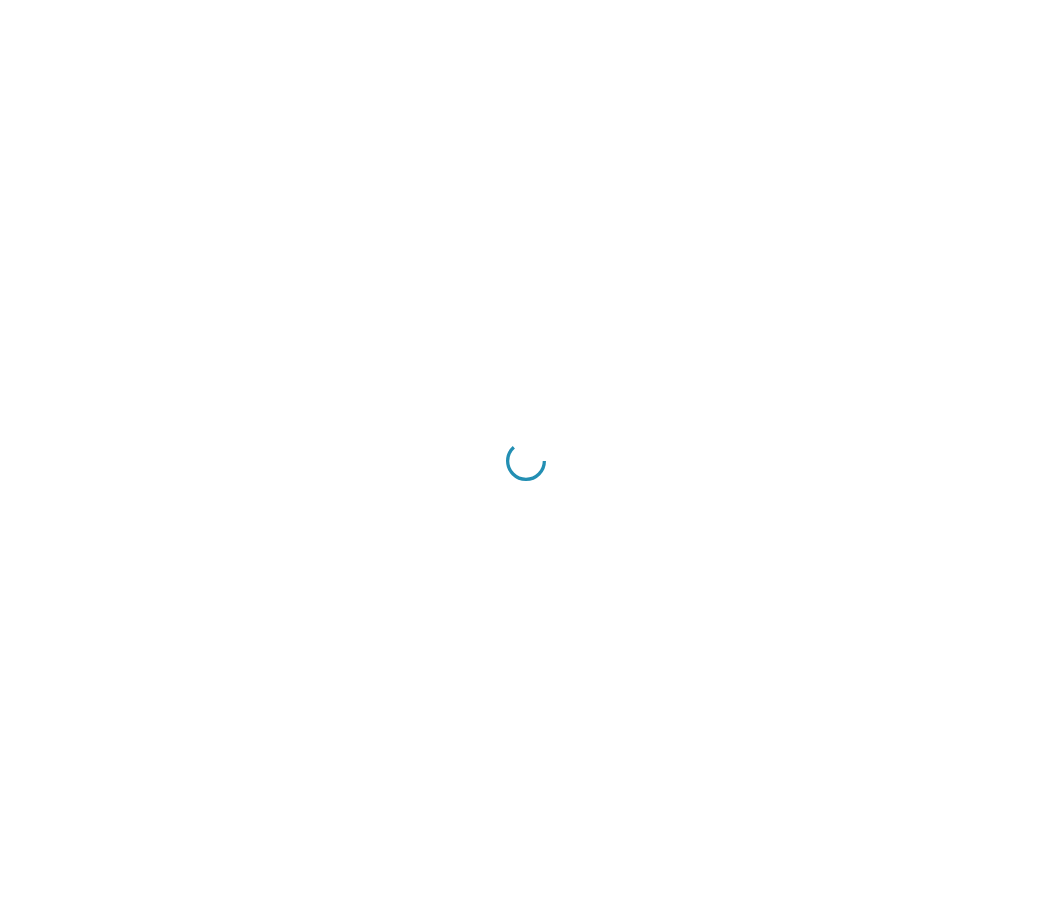 scroll, scrollTop: 0, scrollLeft: 0, axis: both 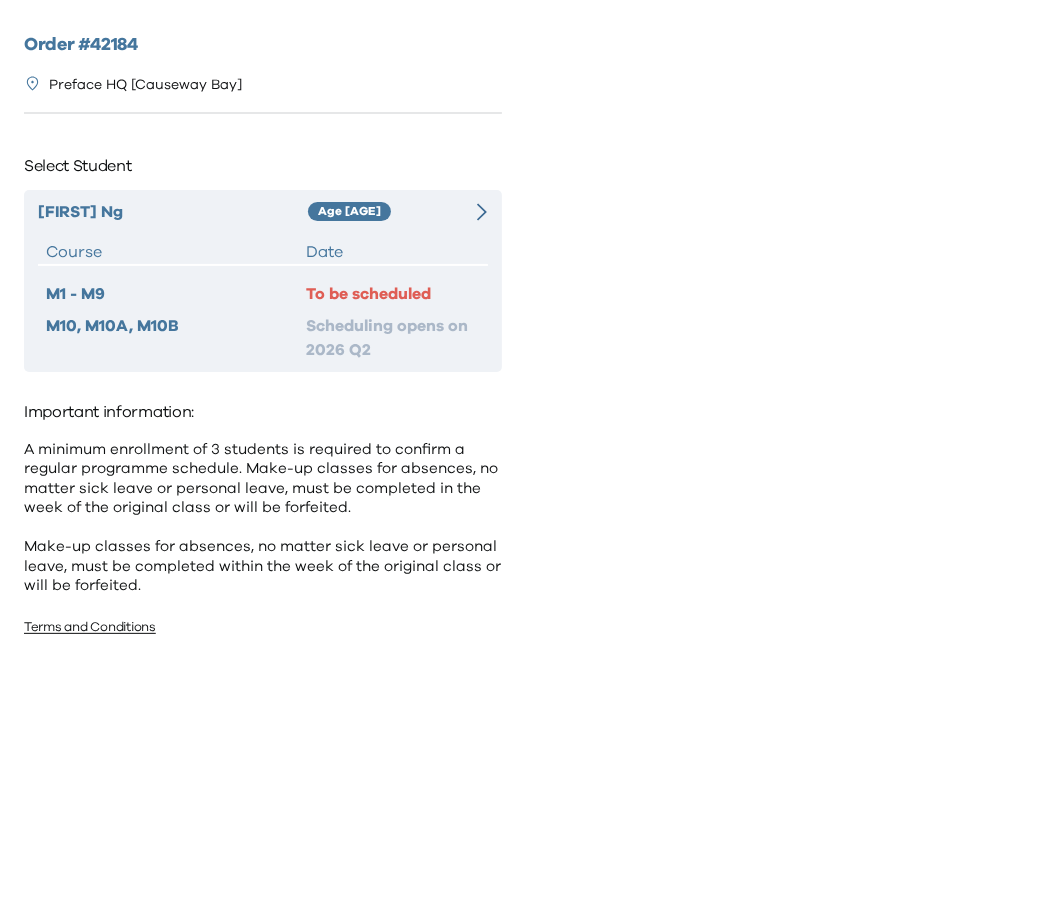 click 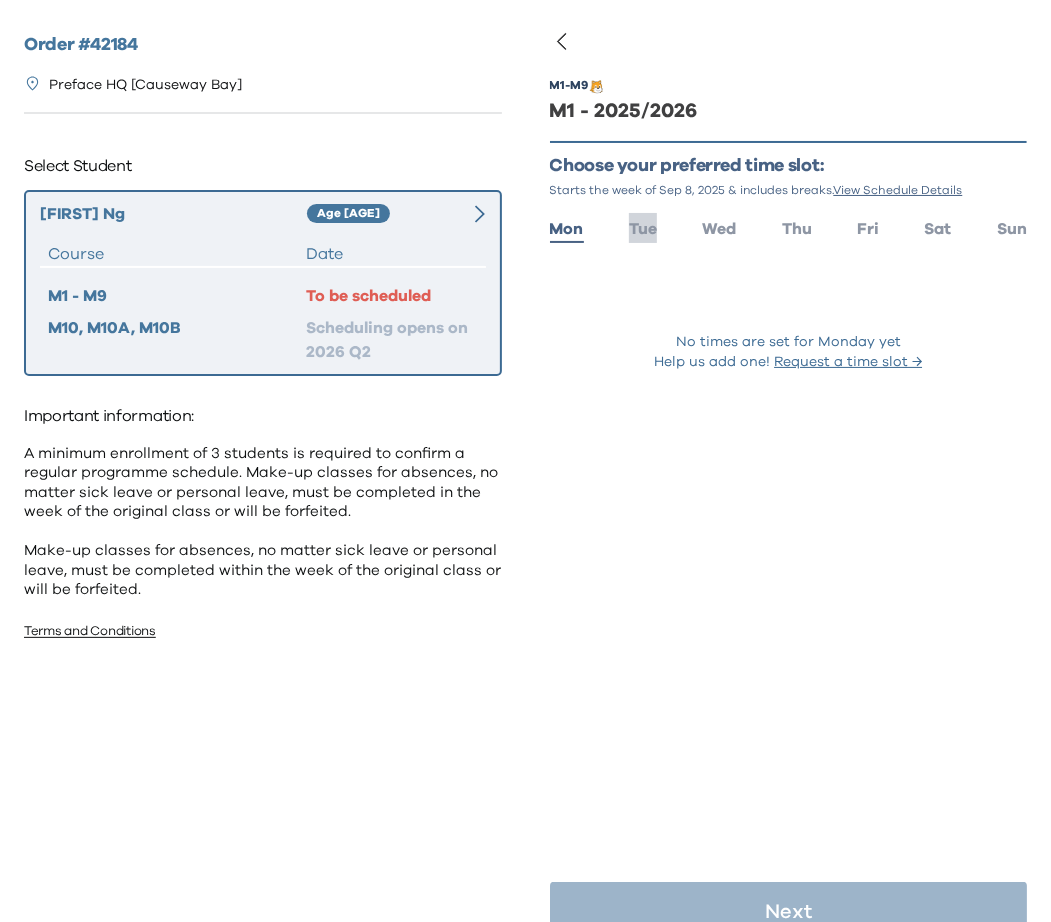 click on "Tue" at bounding box center [643, 229] 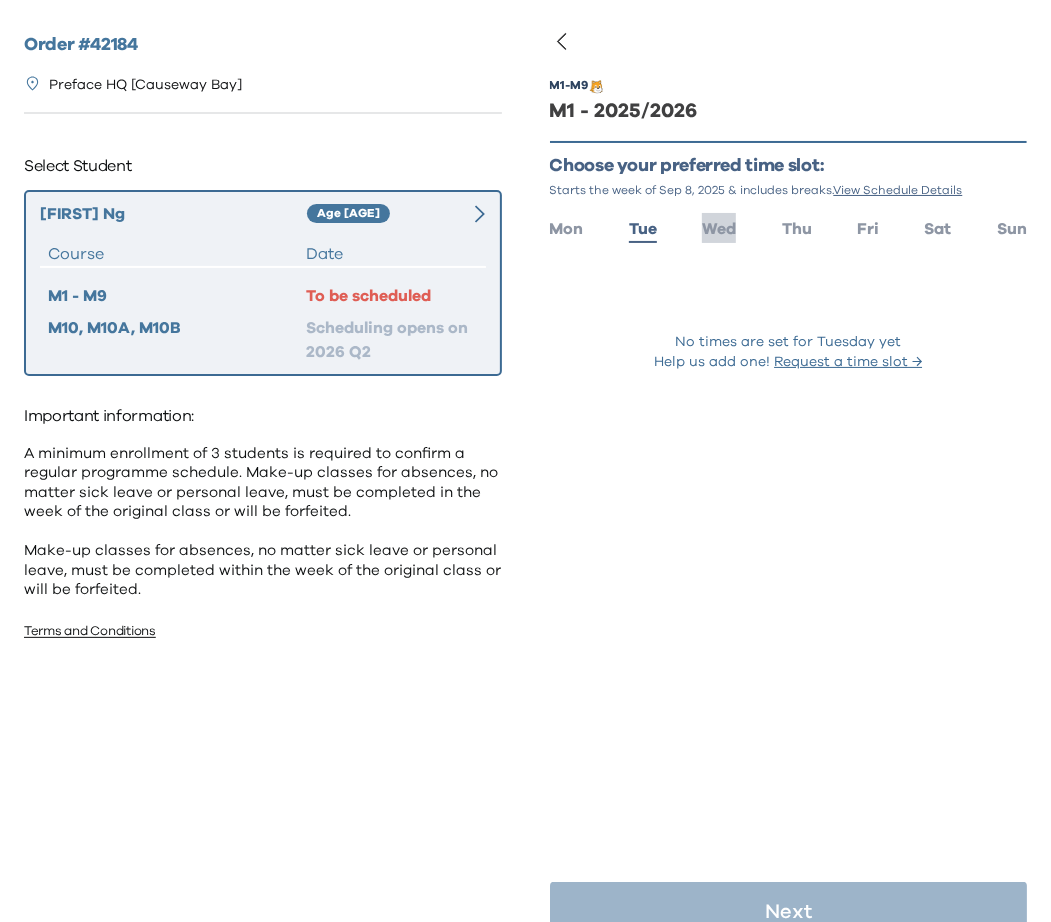 click on "Wed" at bounding box center [719, 229] 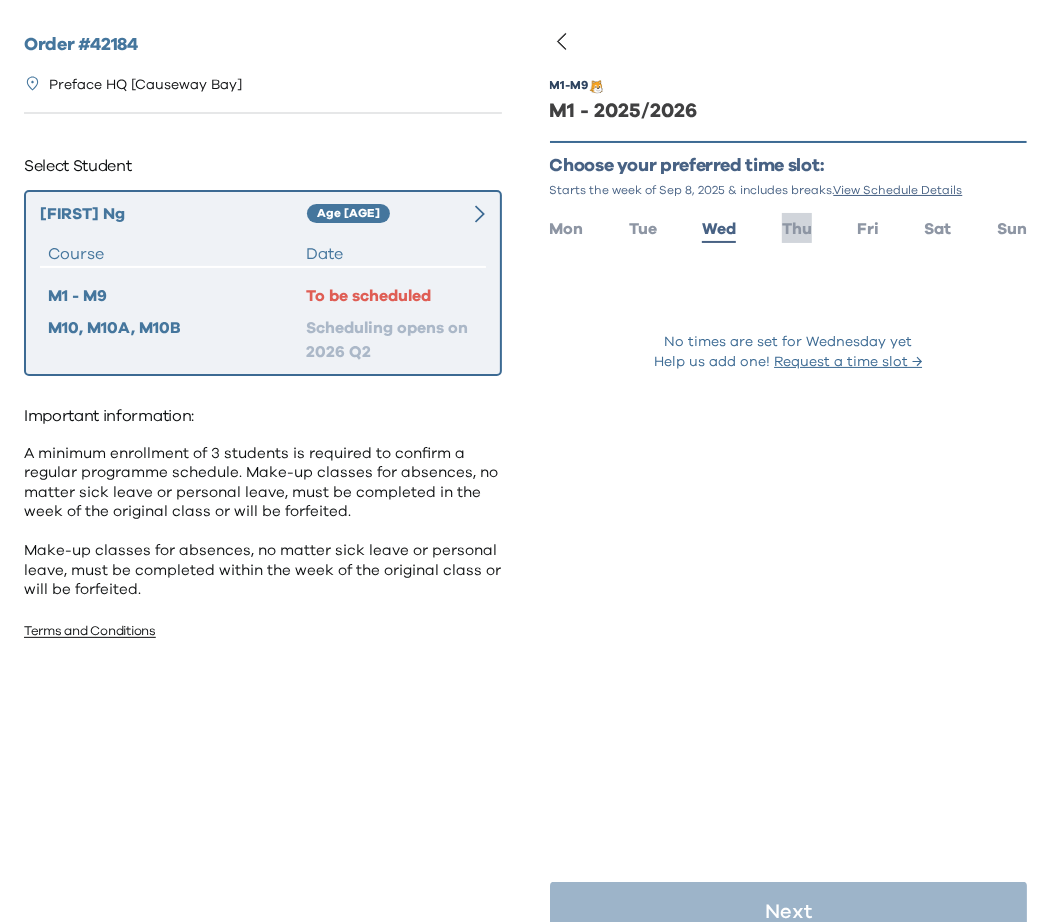click on "Thu" at bounding box center (797, 229) 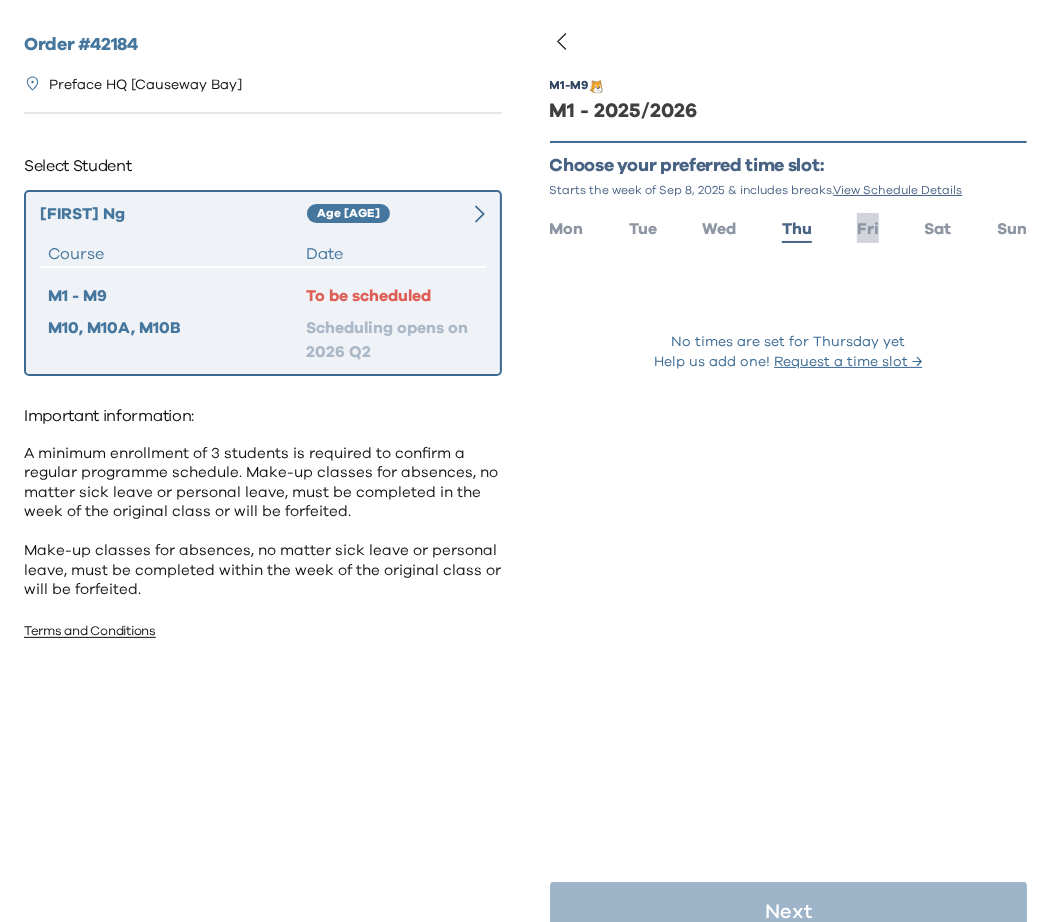 click on "Fri" at bounding box center [868, 229] 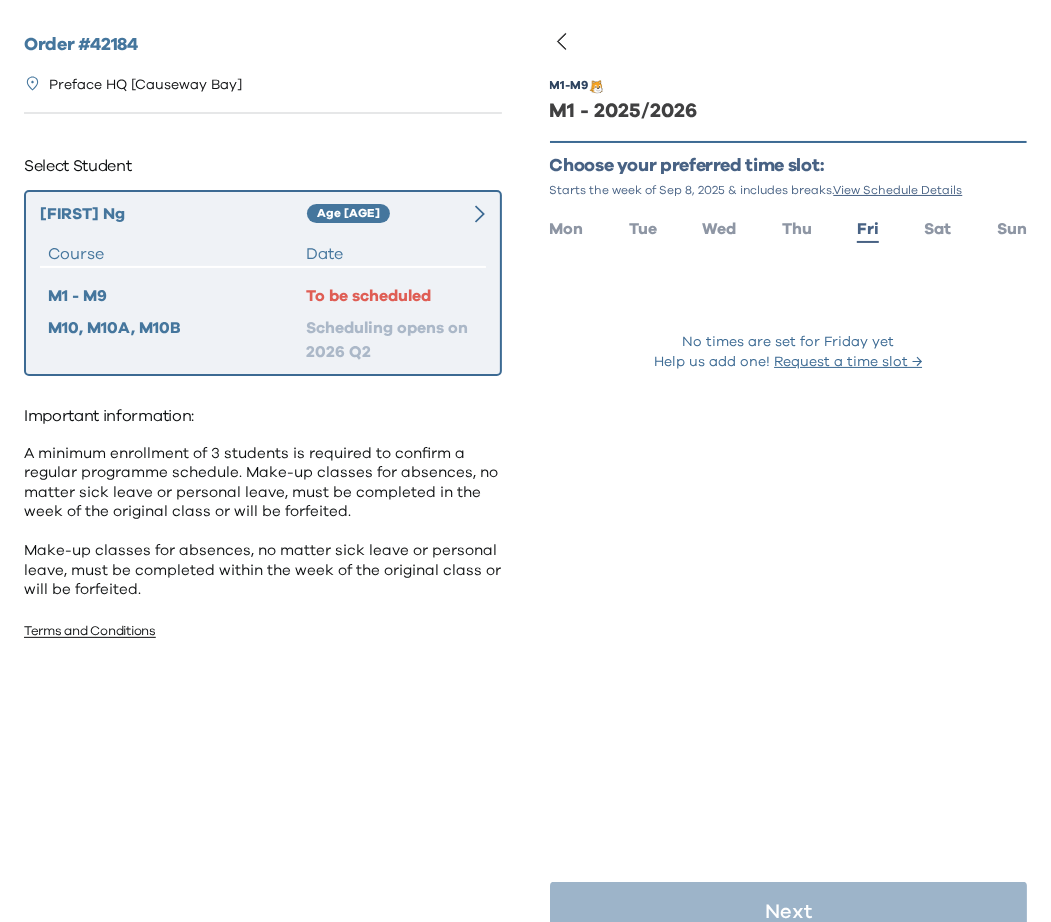 click on "Mon Tue Wed Thu Fri Sat Sun" at bounding box center (789, 227) 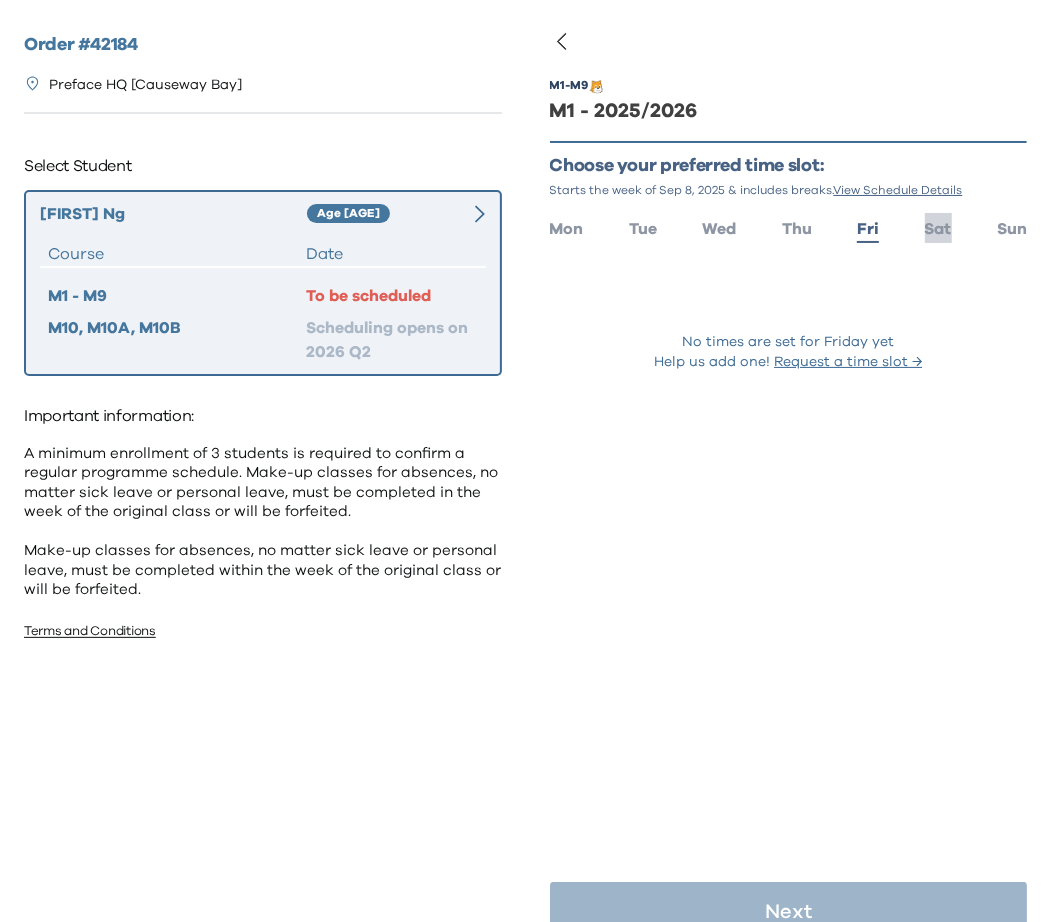 click on "Sat" at bounding box center [938, 229] 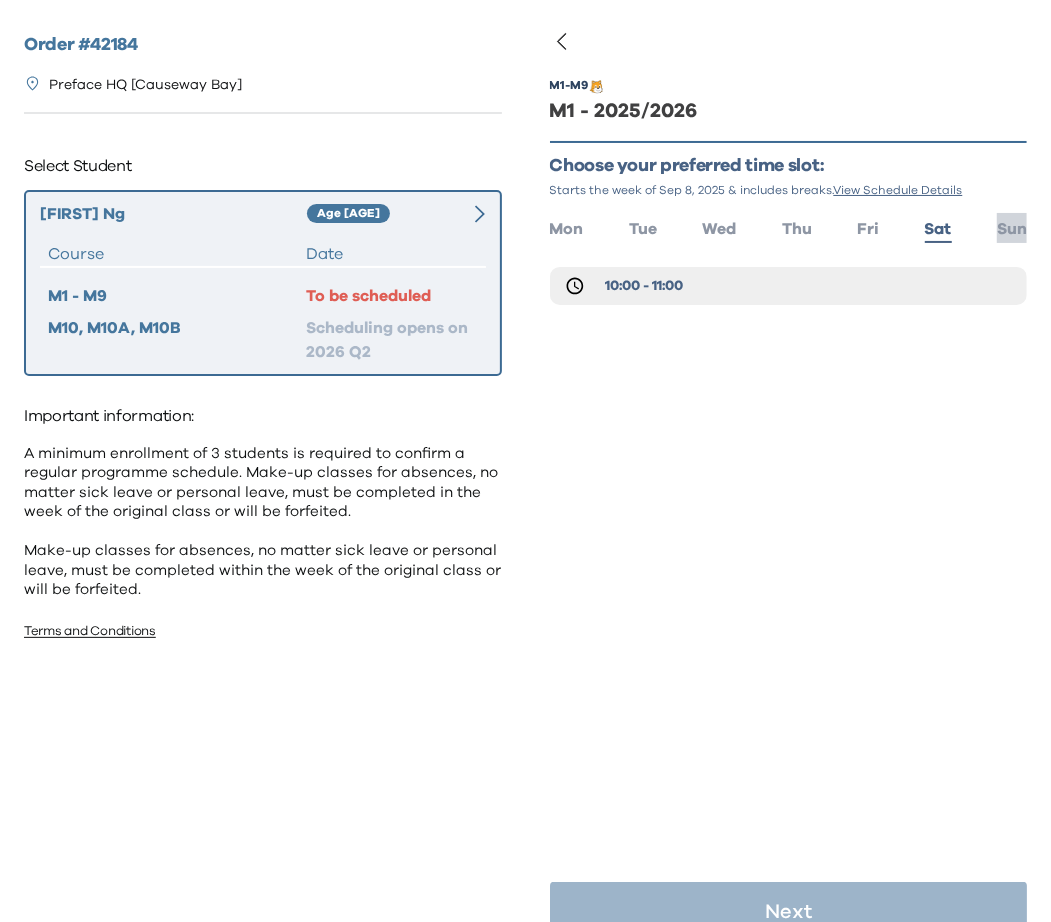 click on "Sun" at bounding box center [1012, 227] 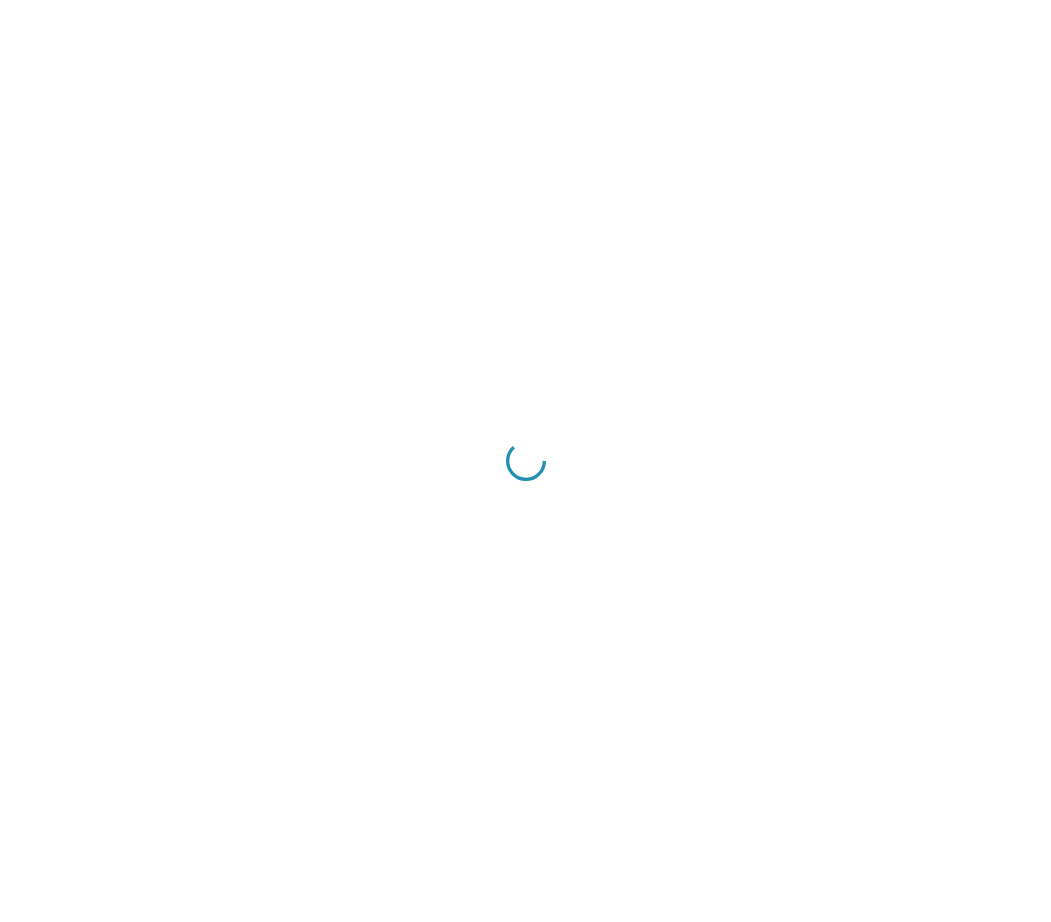 scroll, scrollTop: 0, scrollLeft: 0, axis: both 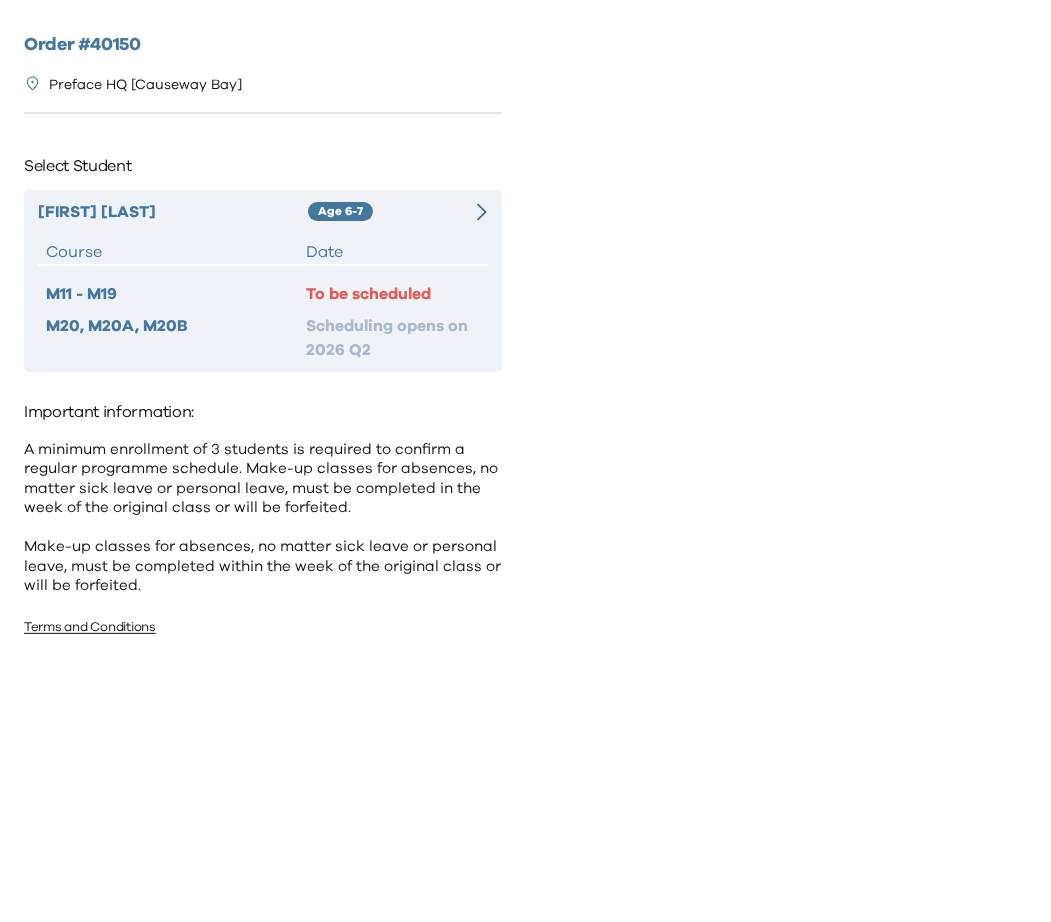 click 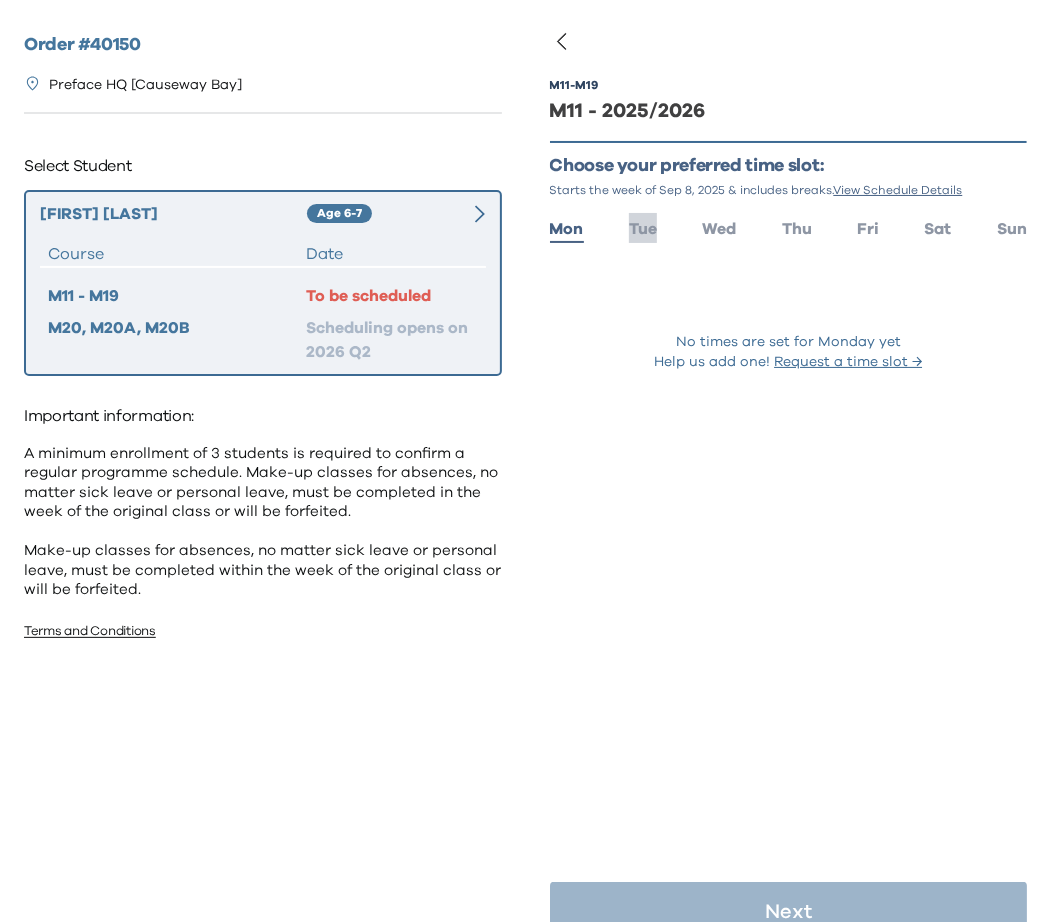 click on "Tue" at bounding box center (643, 229) 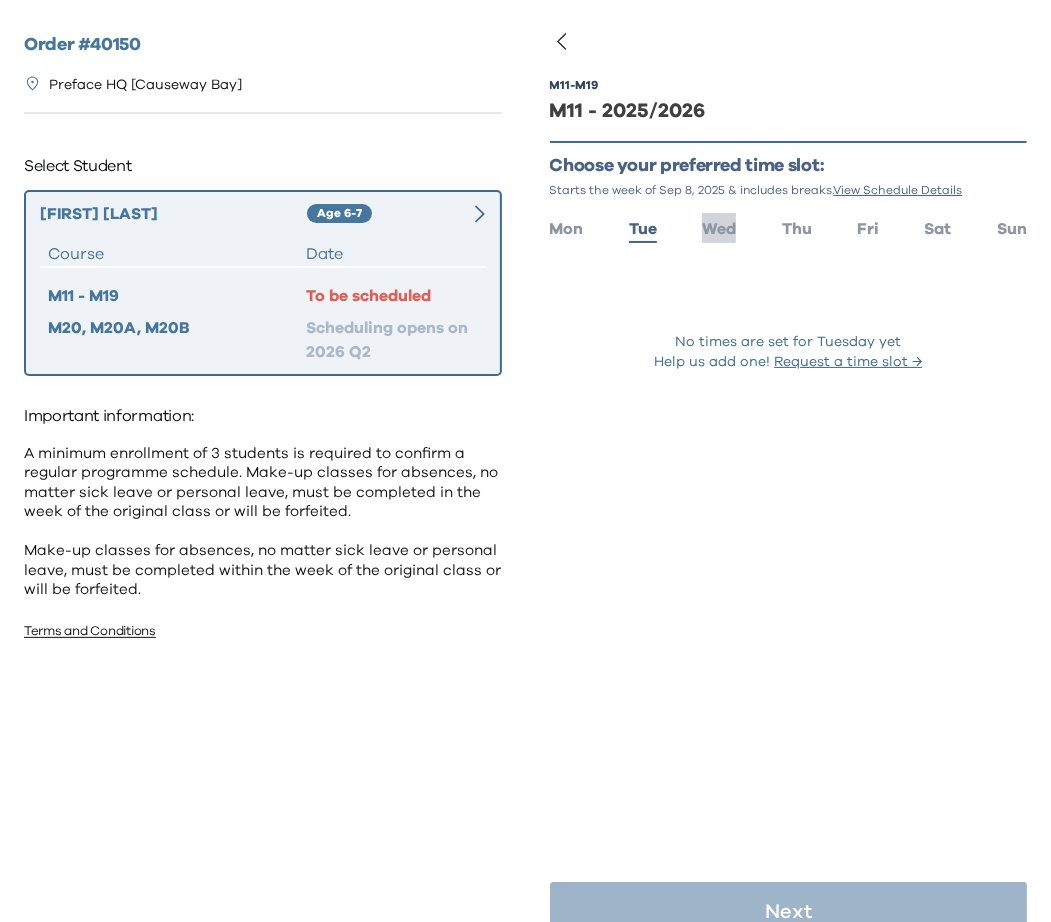 click on "Wed" at bounding box center [719, 229] 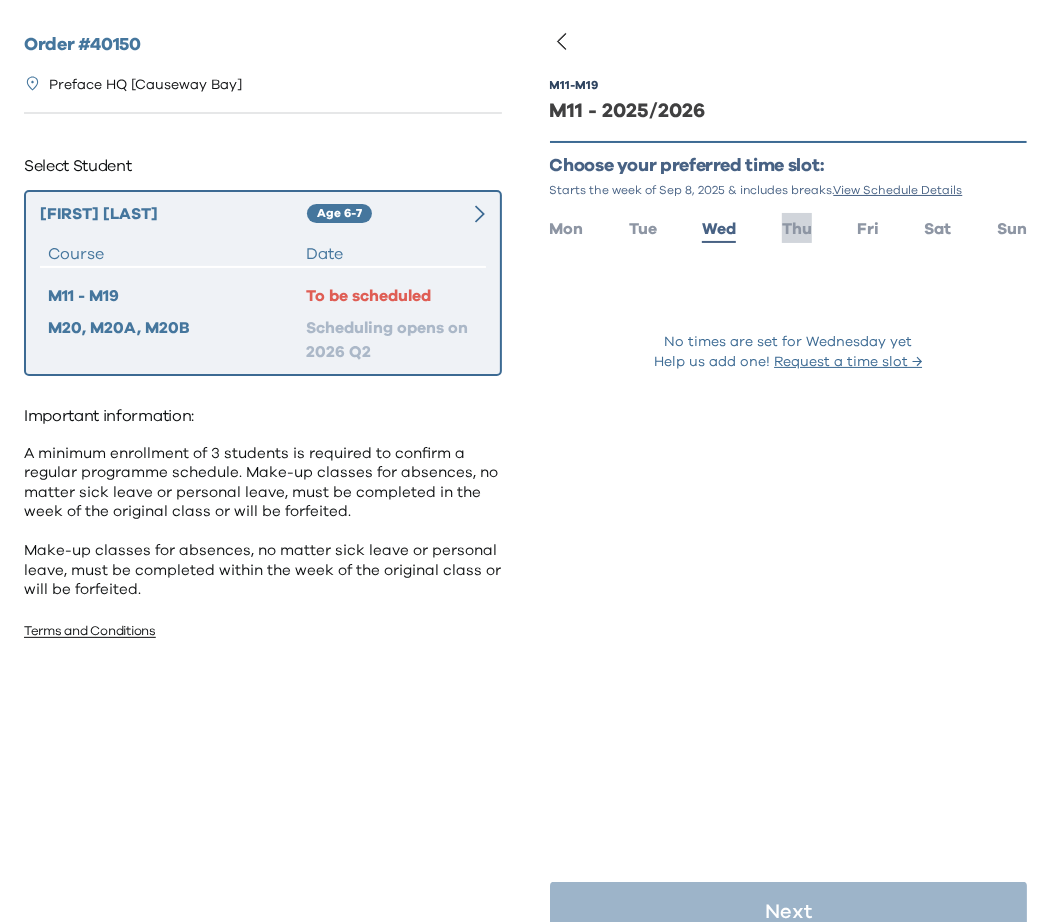 click on "Thu" at bounding box center [797, 229] 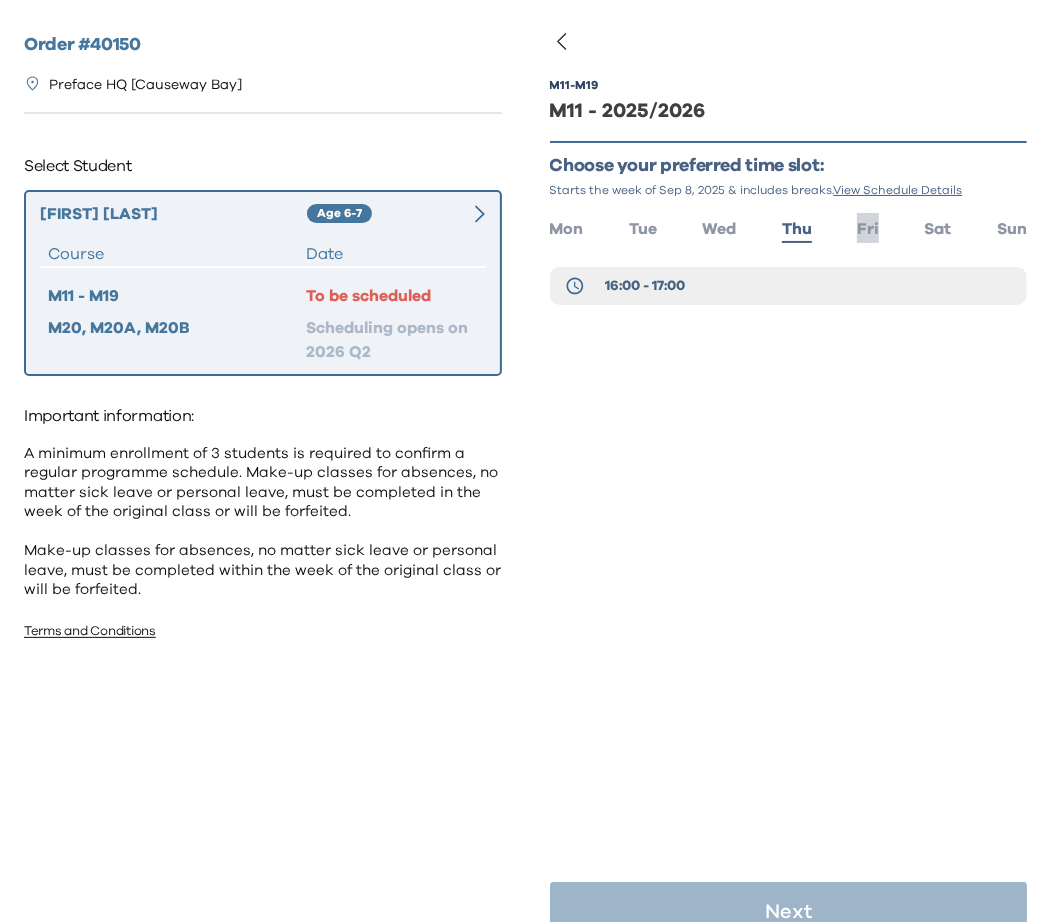 click on "Fri" at bounding box center [868, 229] 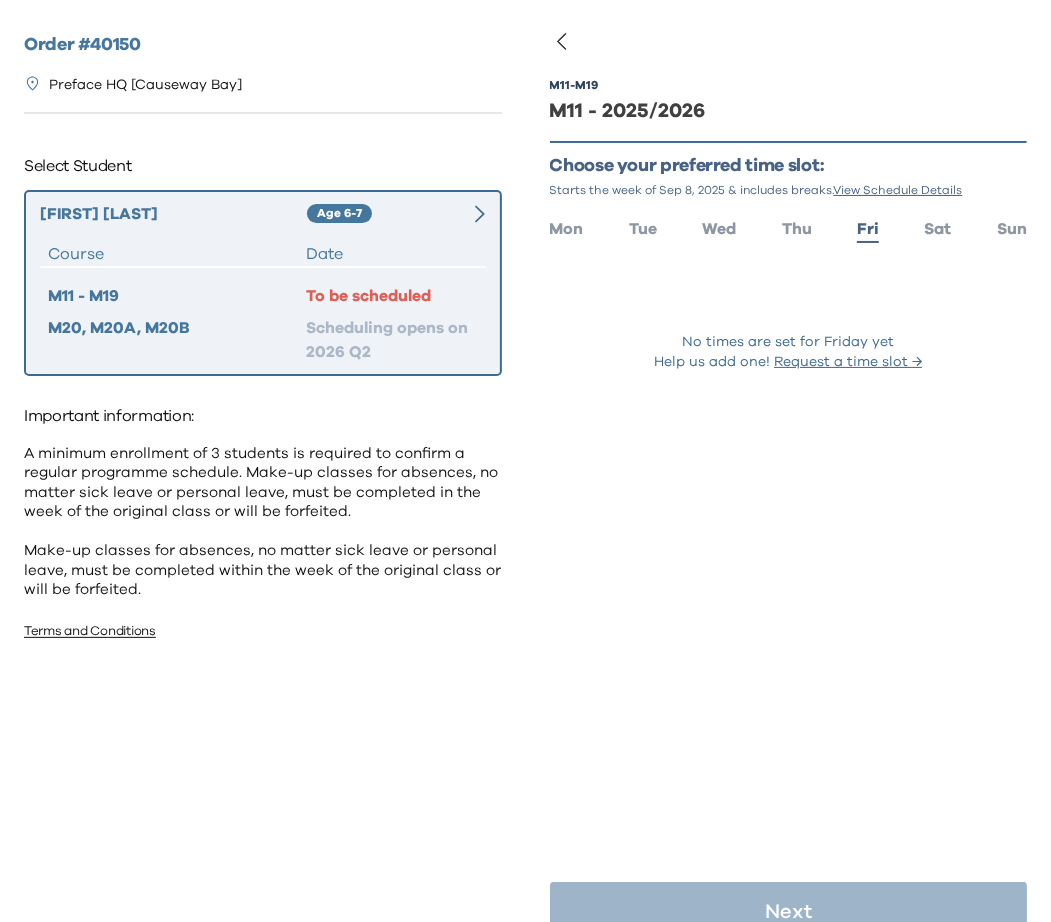 click on "Mon Tue Wed Thu Fri Sat Sun" at bounding box center [789, 227] 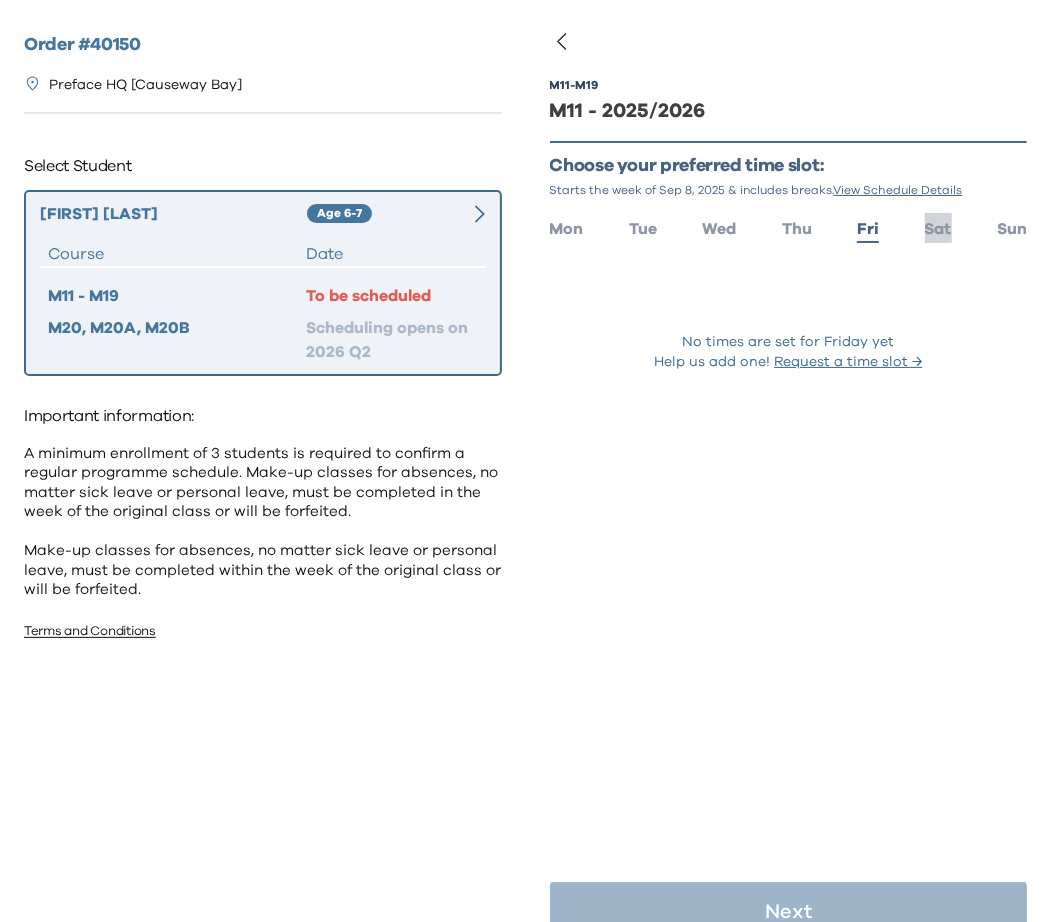 click on "Sat" at bounding box center (938, 229) 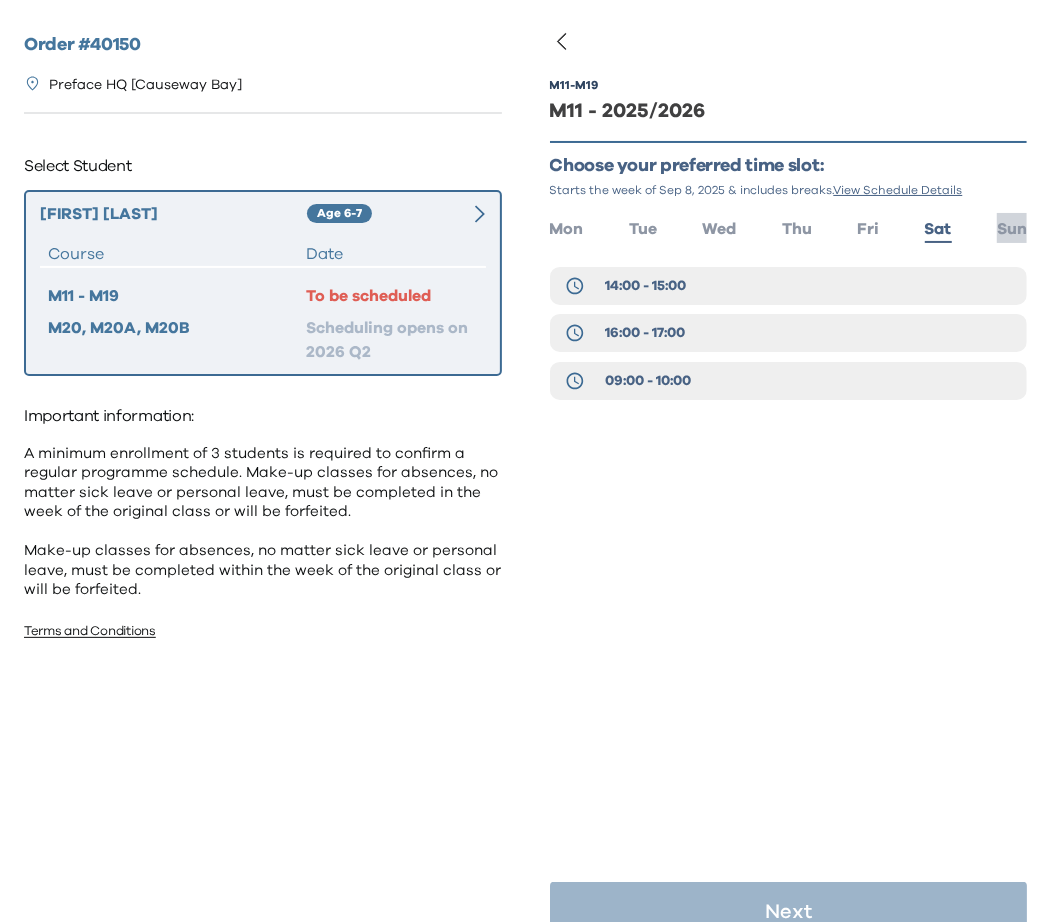click on "Sun" at bounding box center [1012, 229] 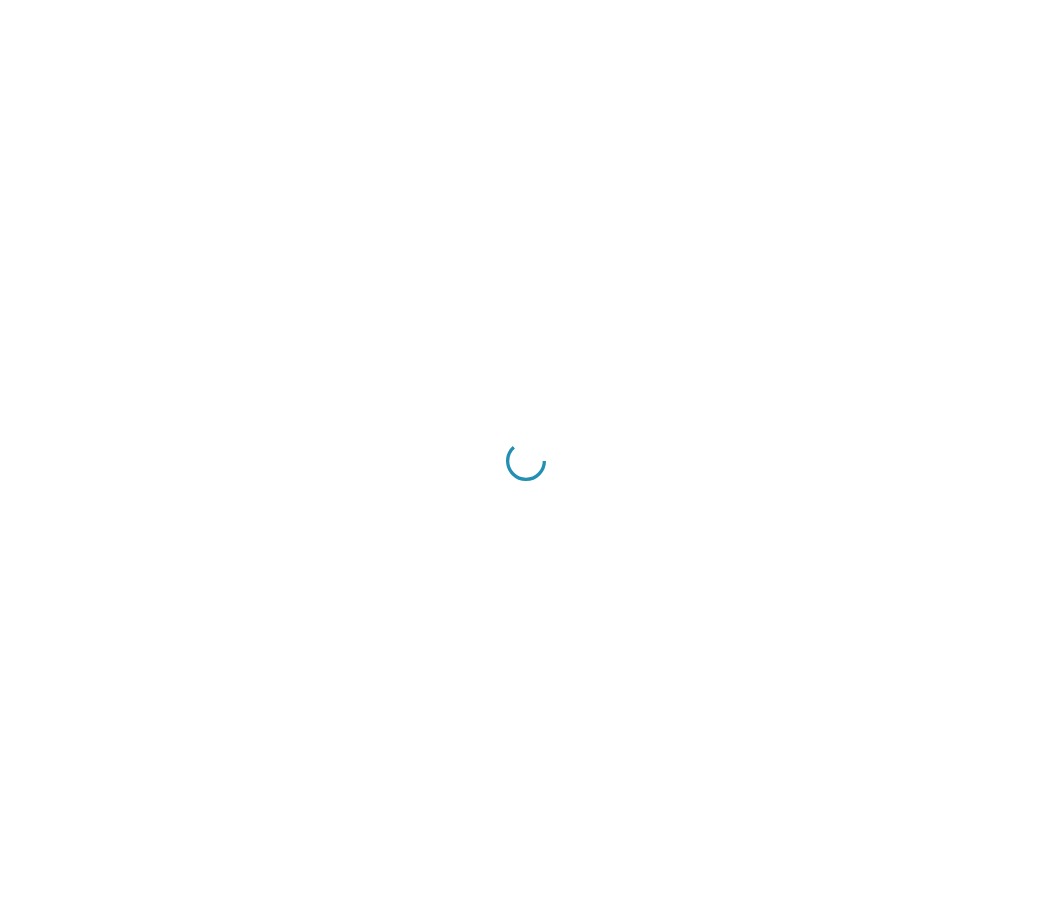 scroll, scrollTop: 0, scrollLeft: 0, axis: both 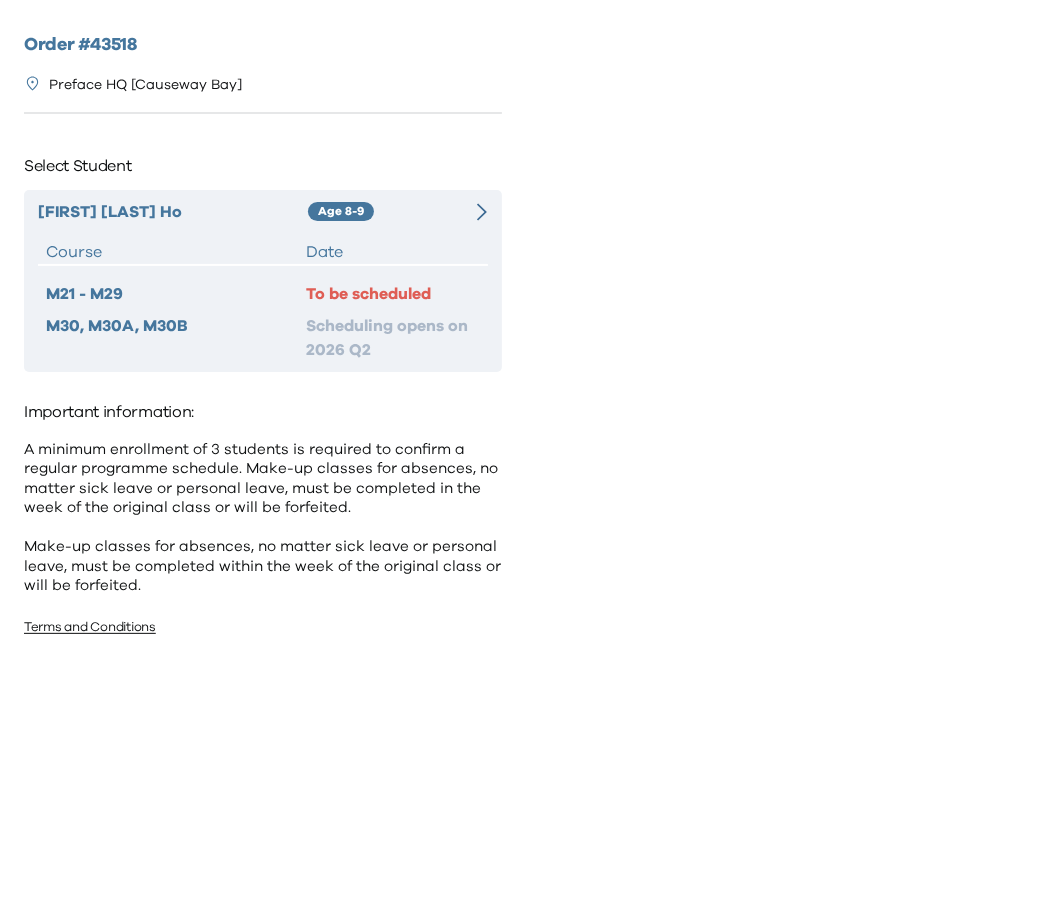 click 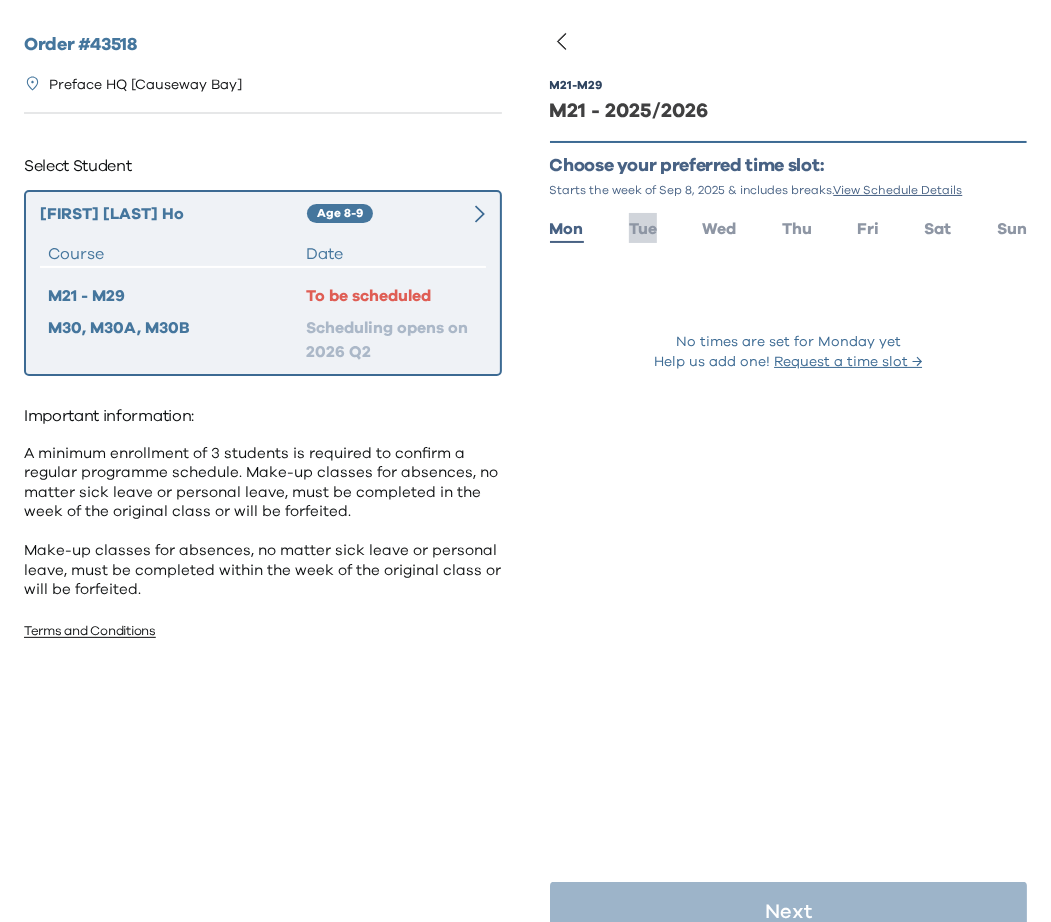 click on "Tue" at bounding box center [643, 229] 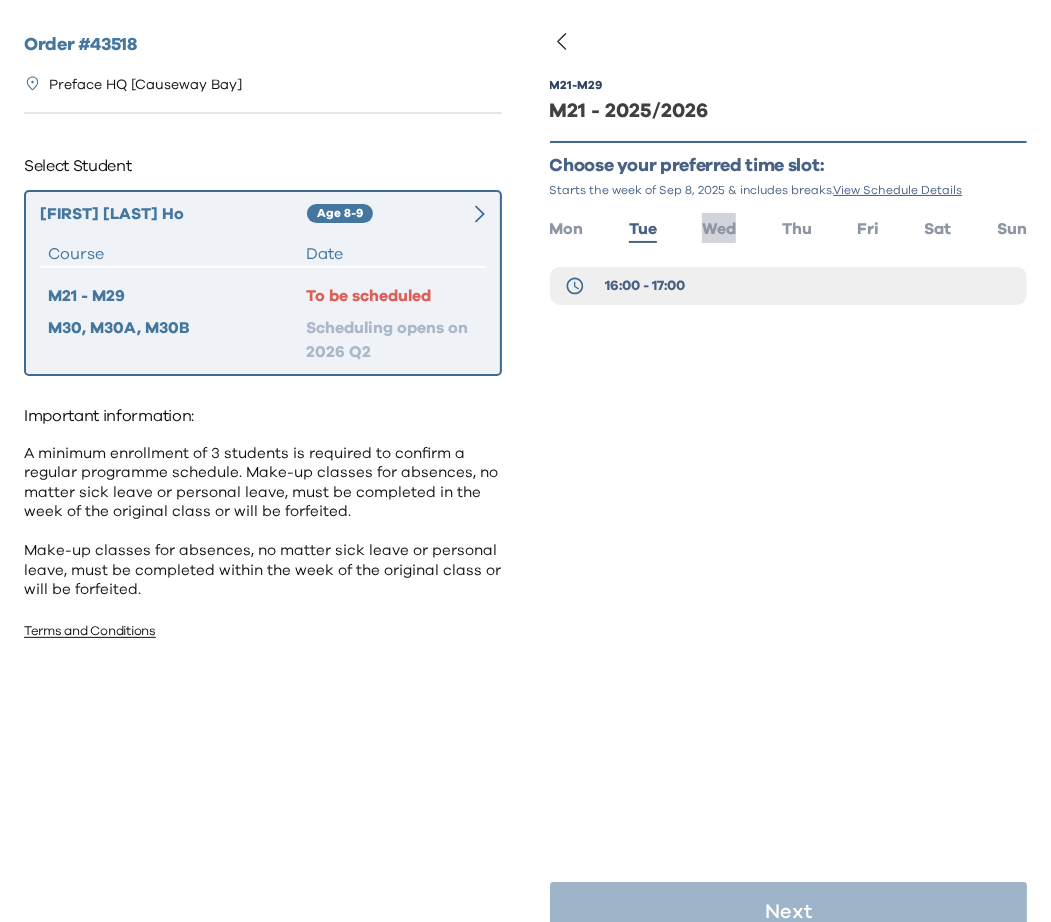 click on "Wed" at bounding box center [719, 229] 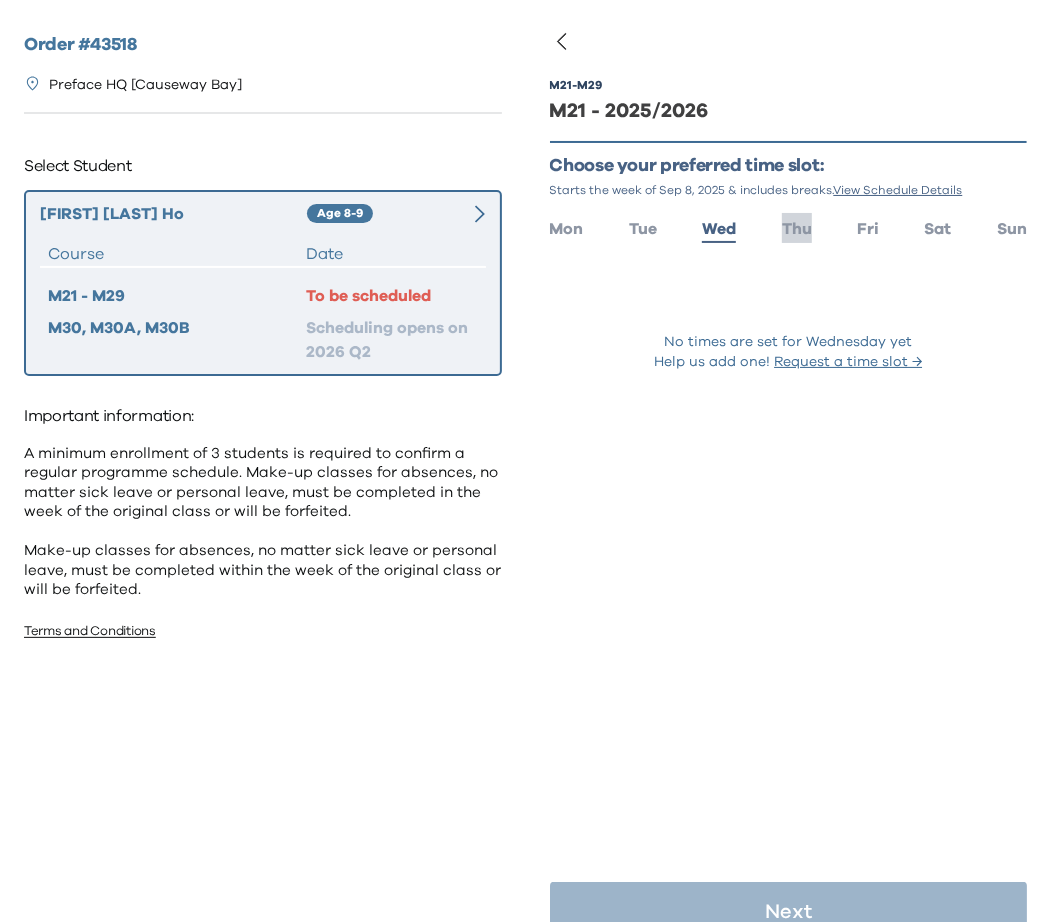 click on "Thu" at bounding box center [797, 229] 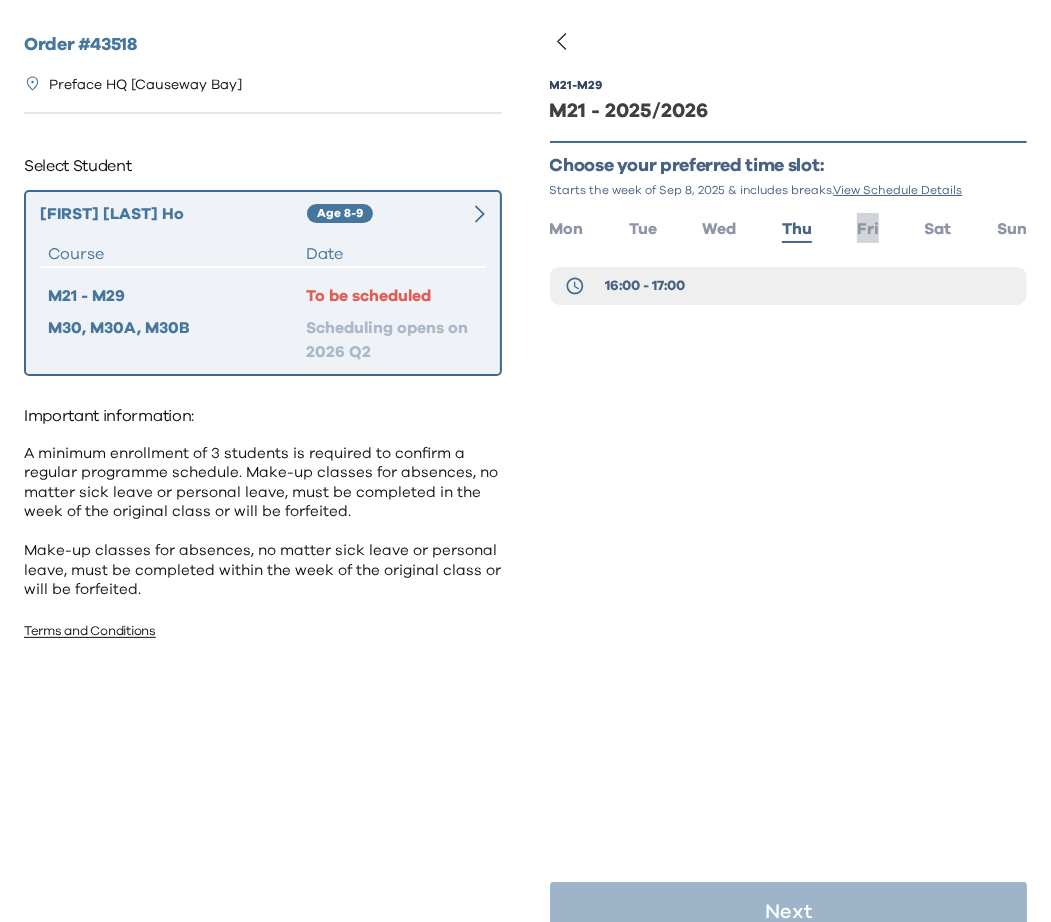 click on "Fri" at bounding box center [868, 229] 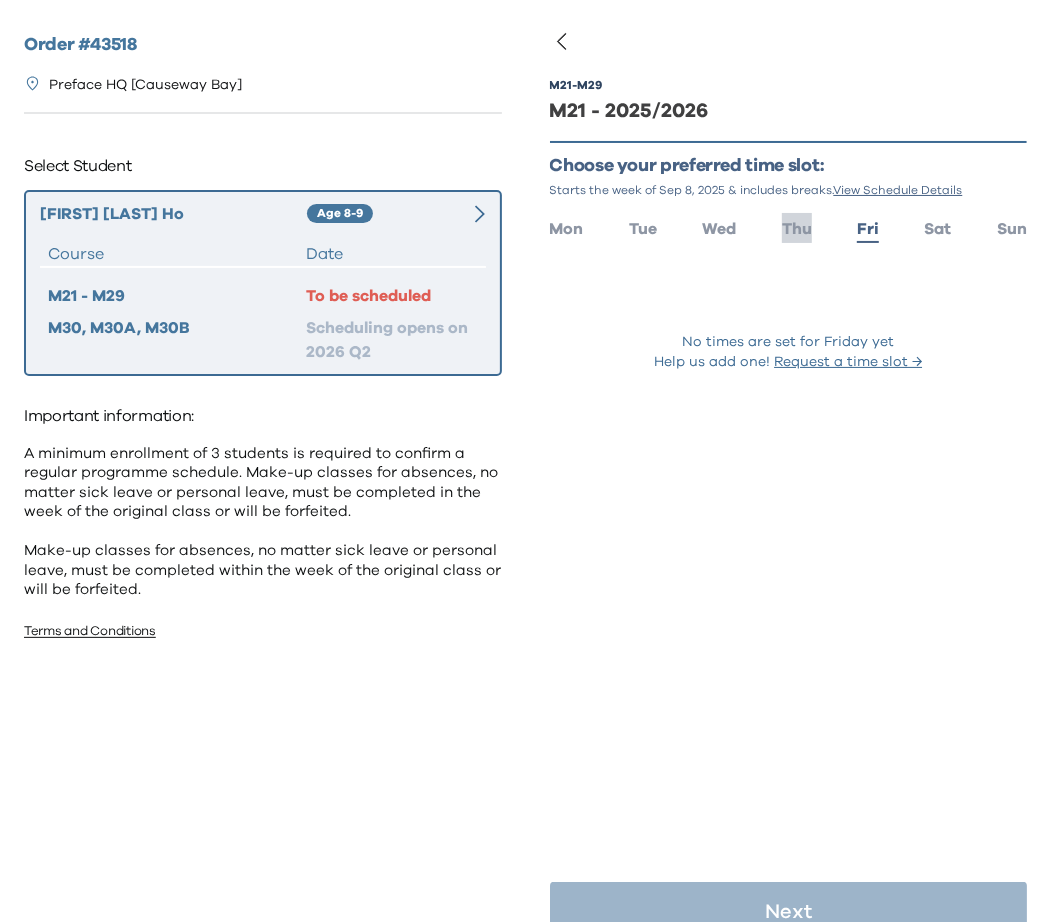 click on "Thu" at bounding box center (797, 229) 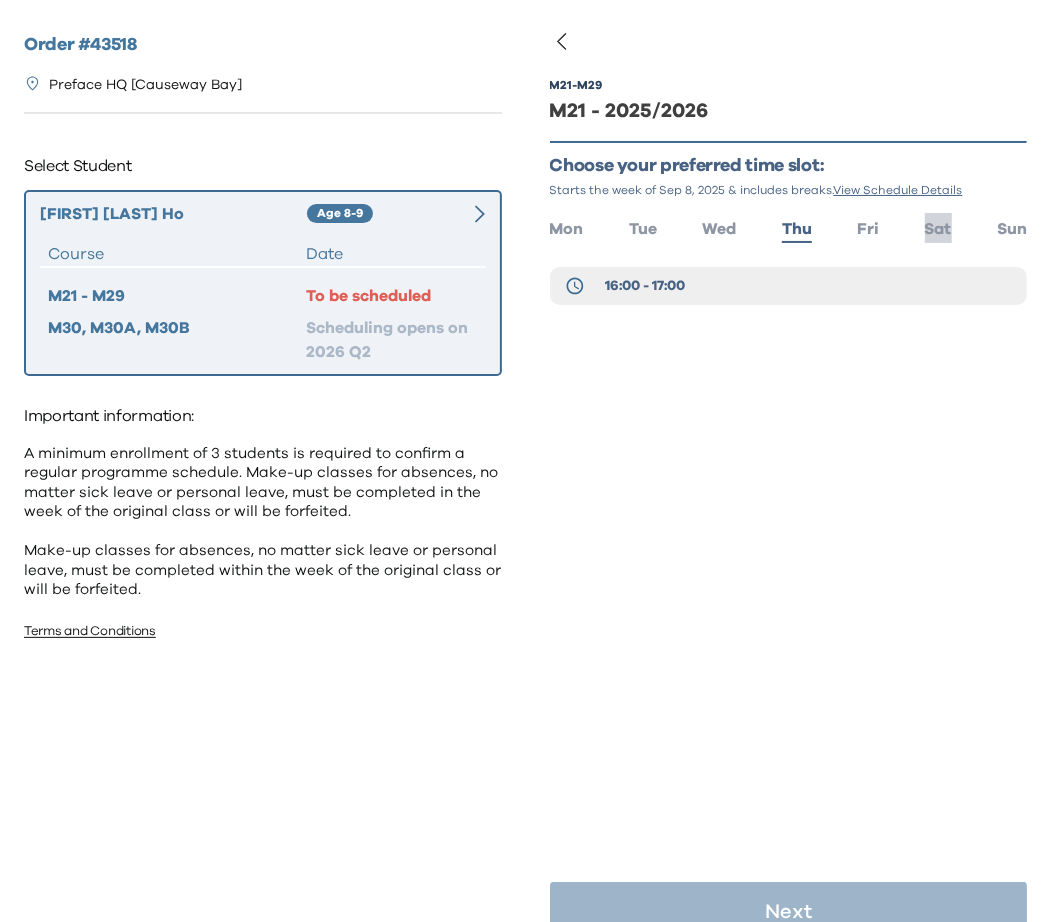 click on "Sat" at bounding box center [938, 229] 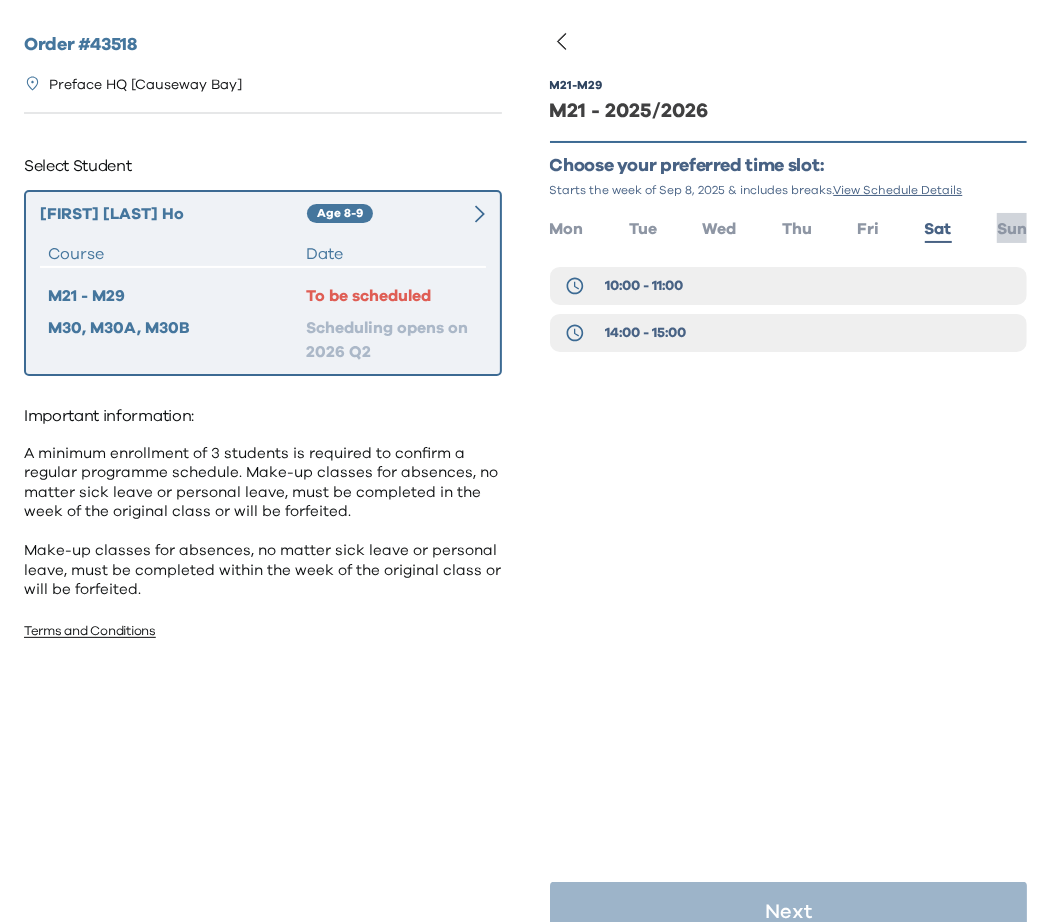 click on "Sun" at bounding box center (1012, 229) 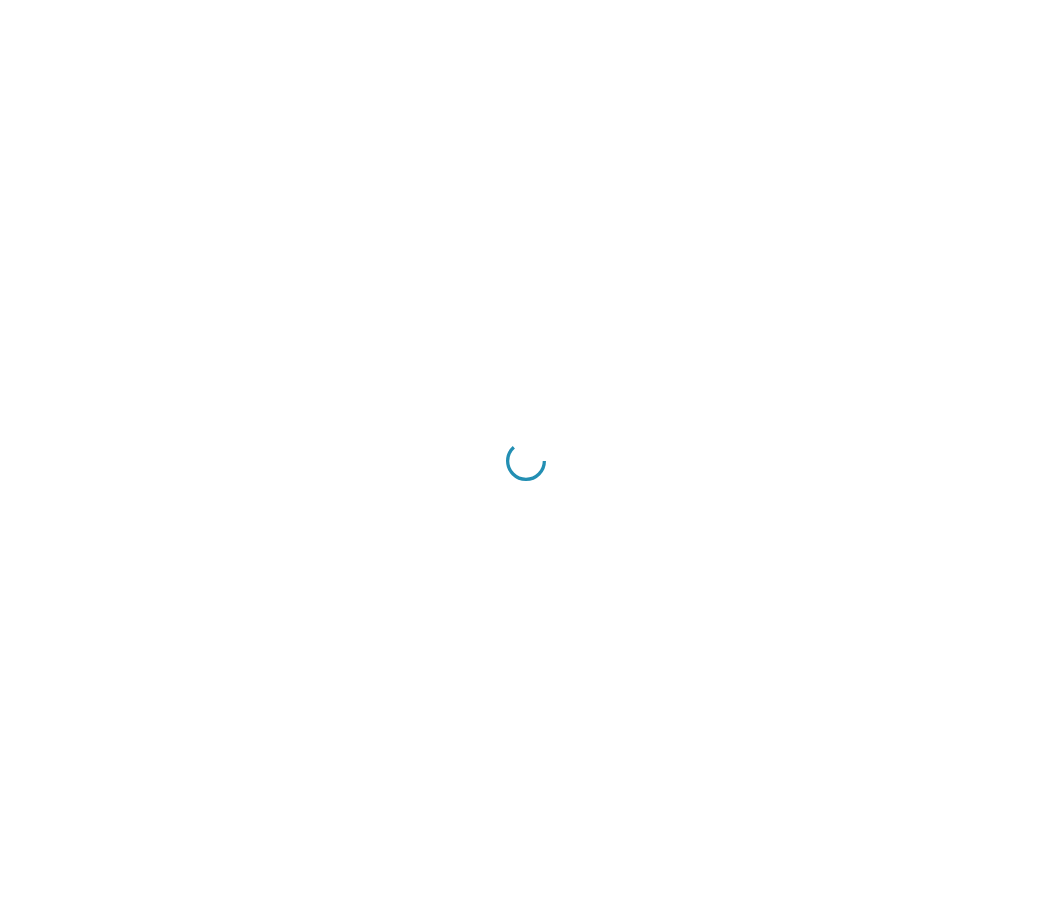 scroll, scrollTop: 0, scrollLeft: 0, axis: both 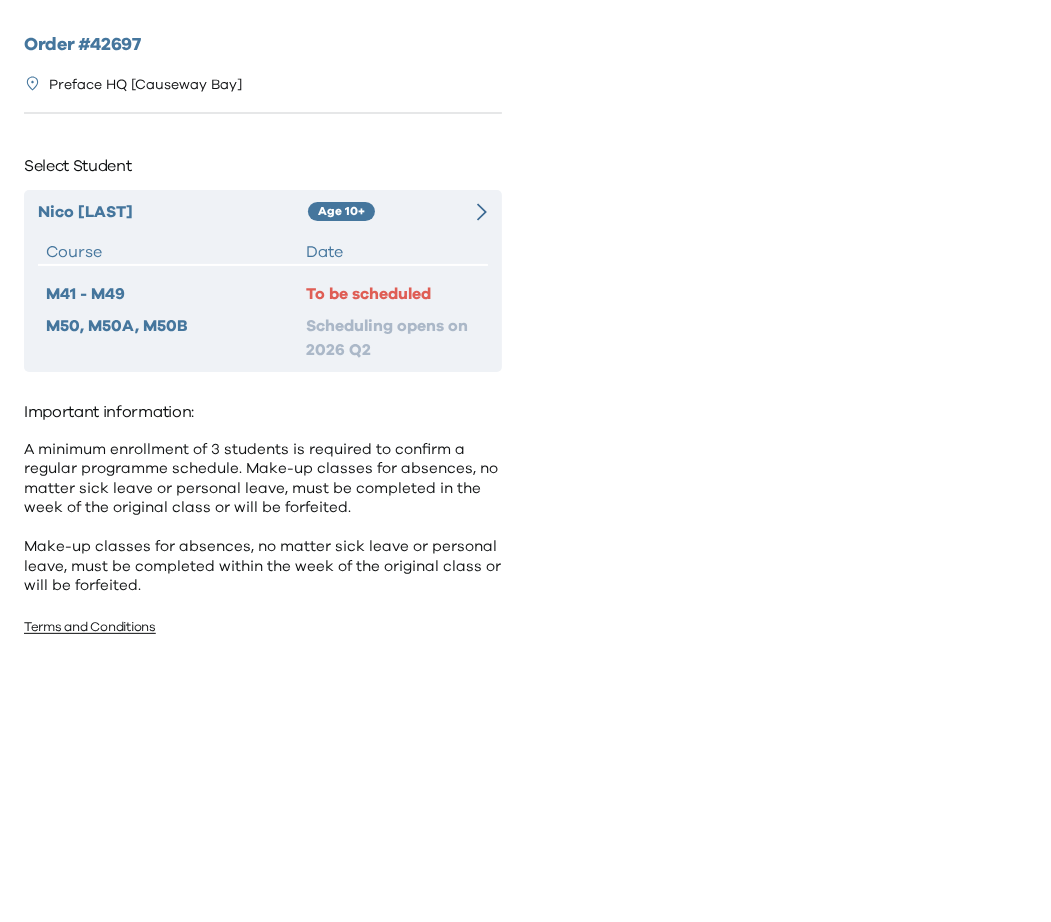 click 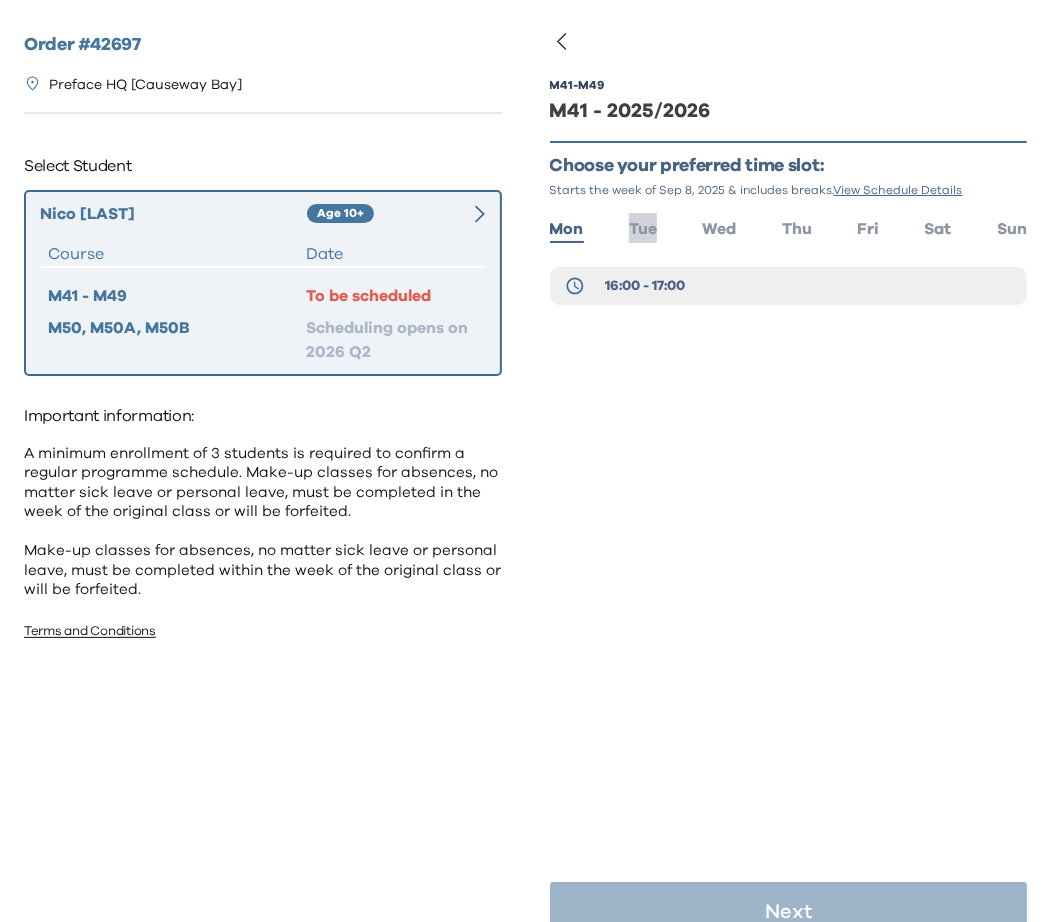 click on "Tue" at bounding box center (643, 229) 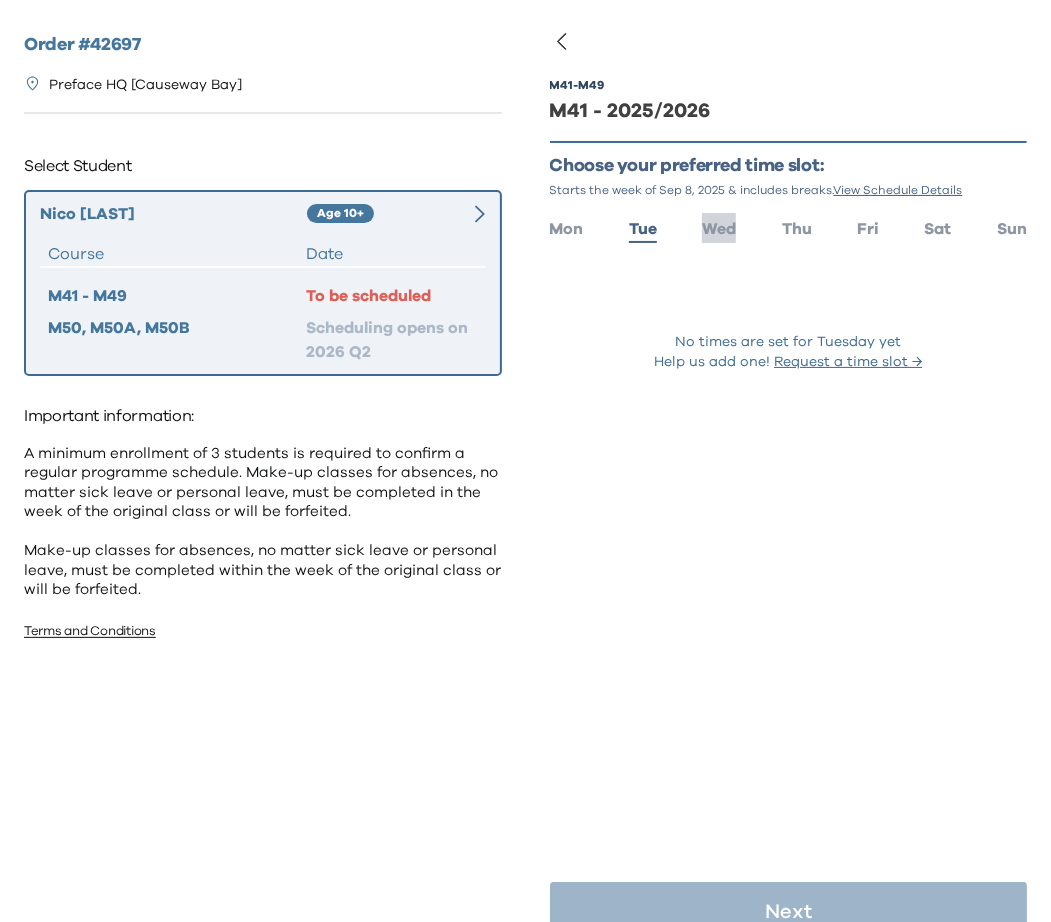 click on "Wed" at bounding box center [719, 229] 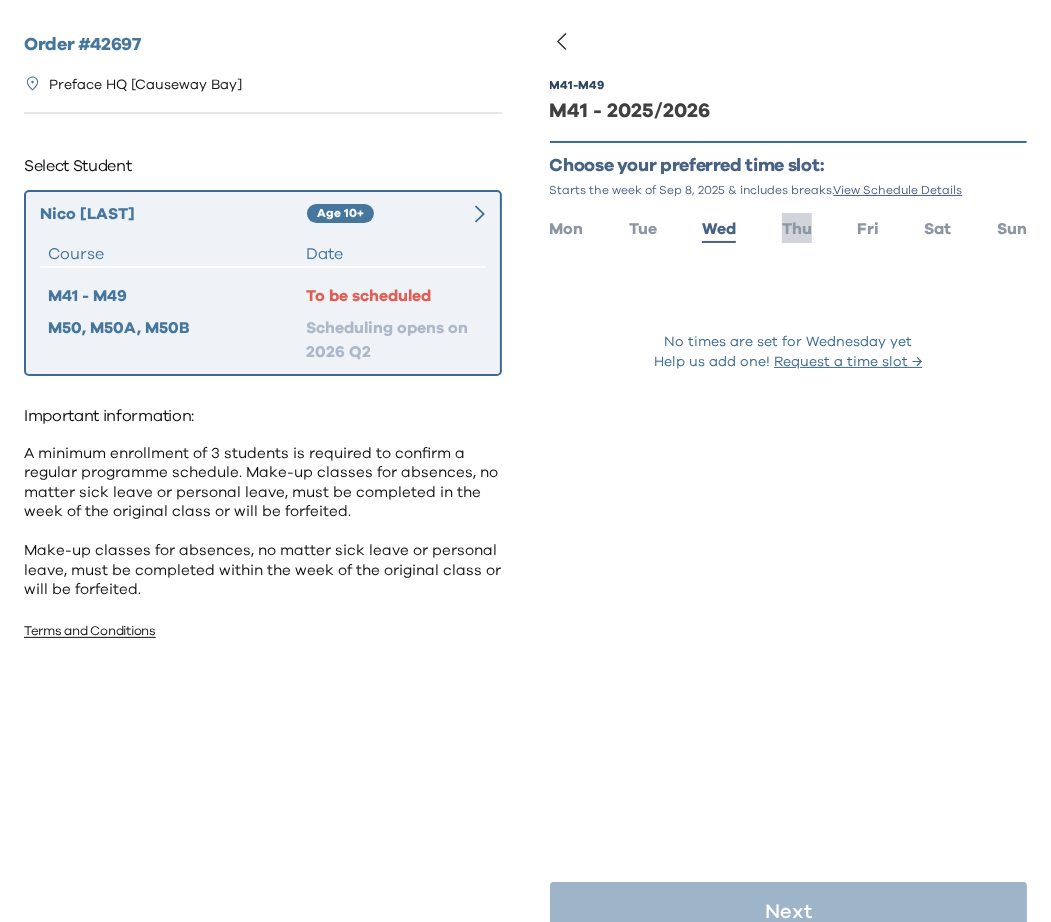 click on "Thu" at bounding box center (797, 229) 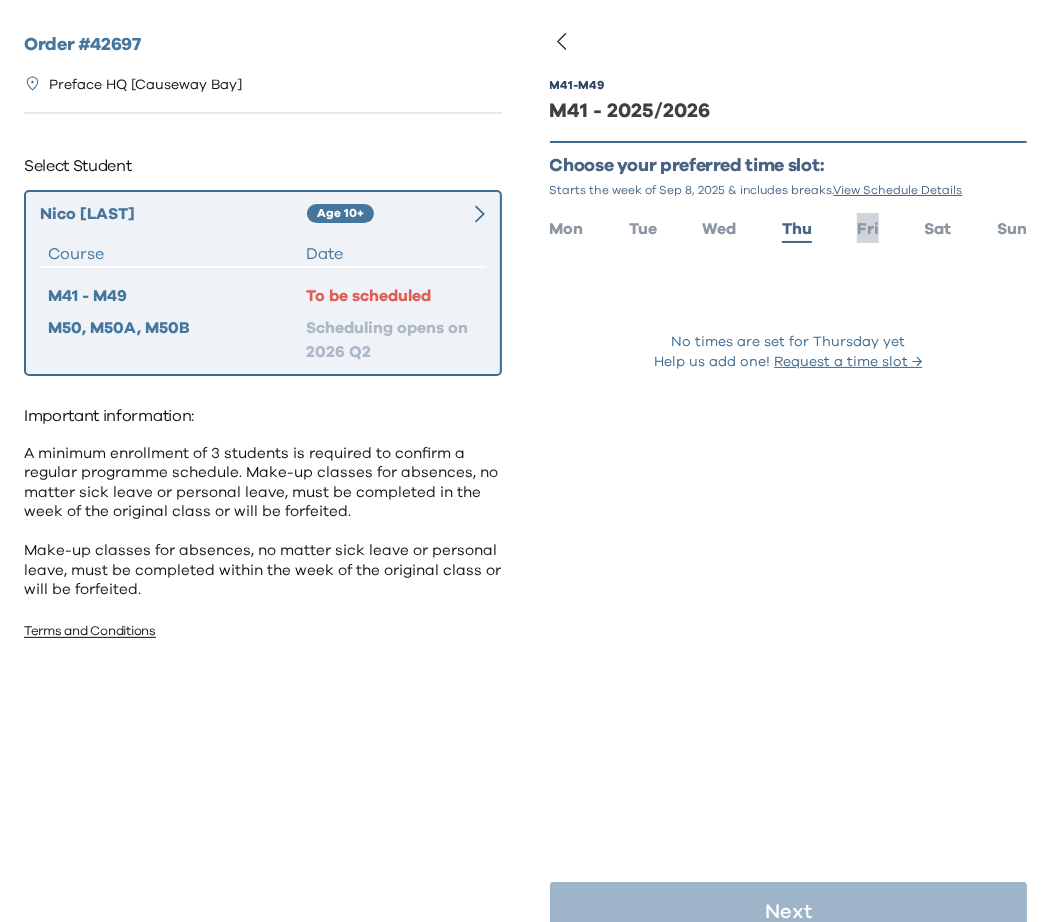 click on "Fri" at bounding box center [868, 229] 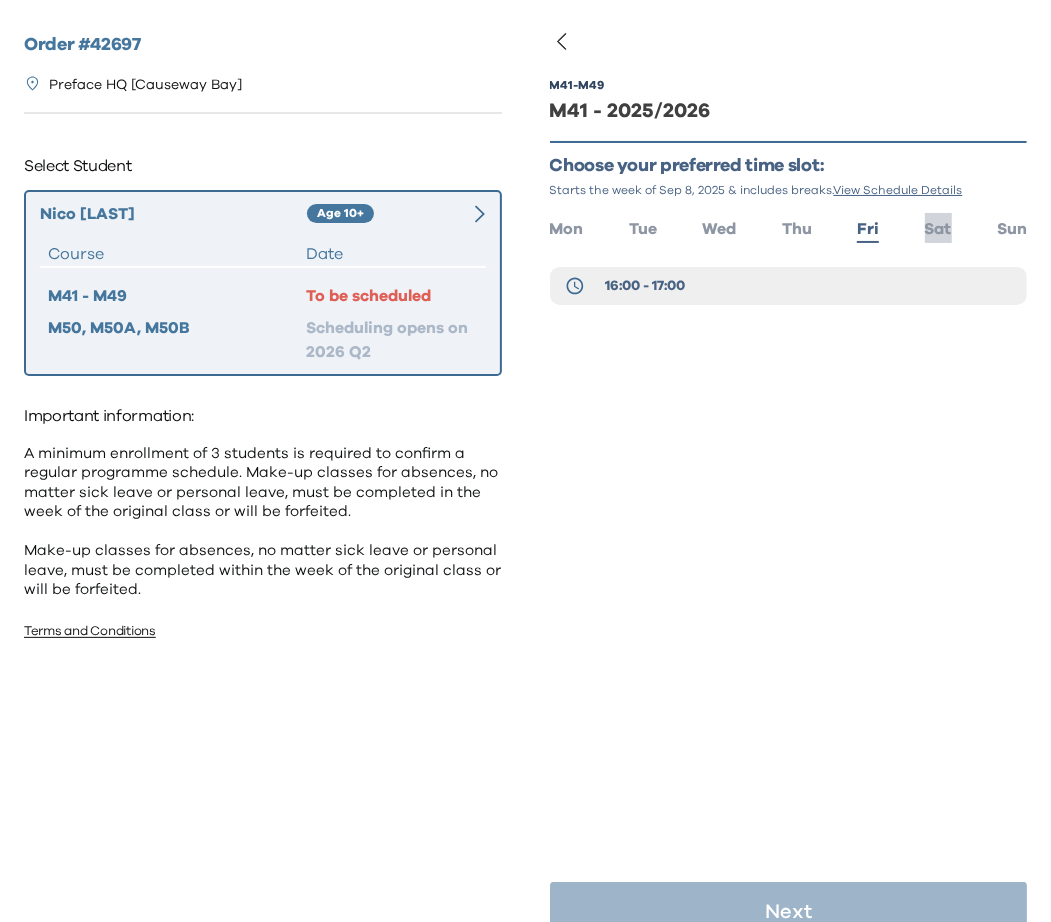 click on "Sat" at bounding box center (938, 229) 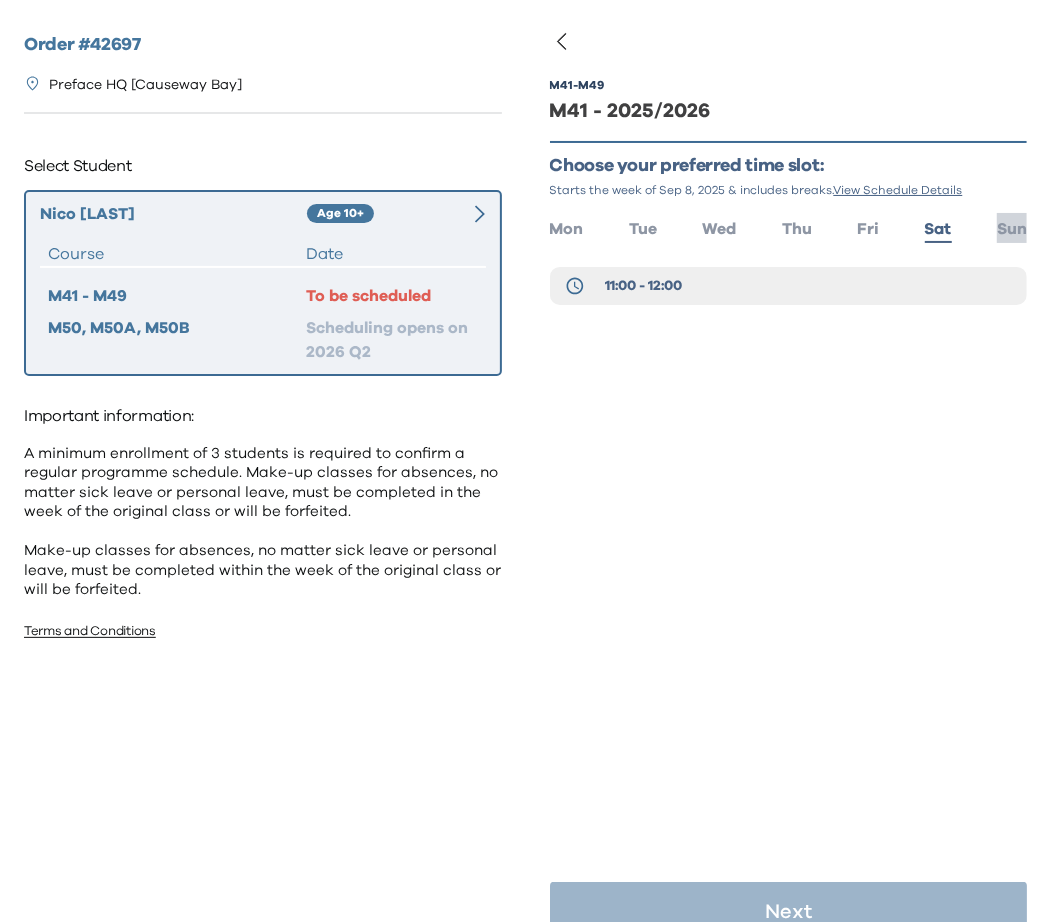 click on "Sun" at bounding box center (1012, 229) 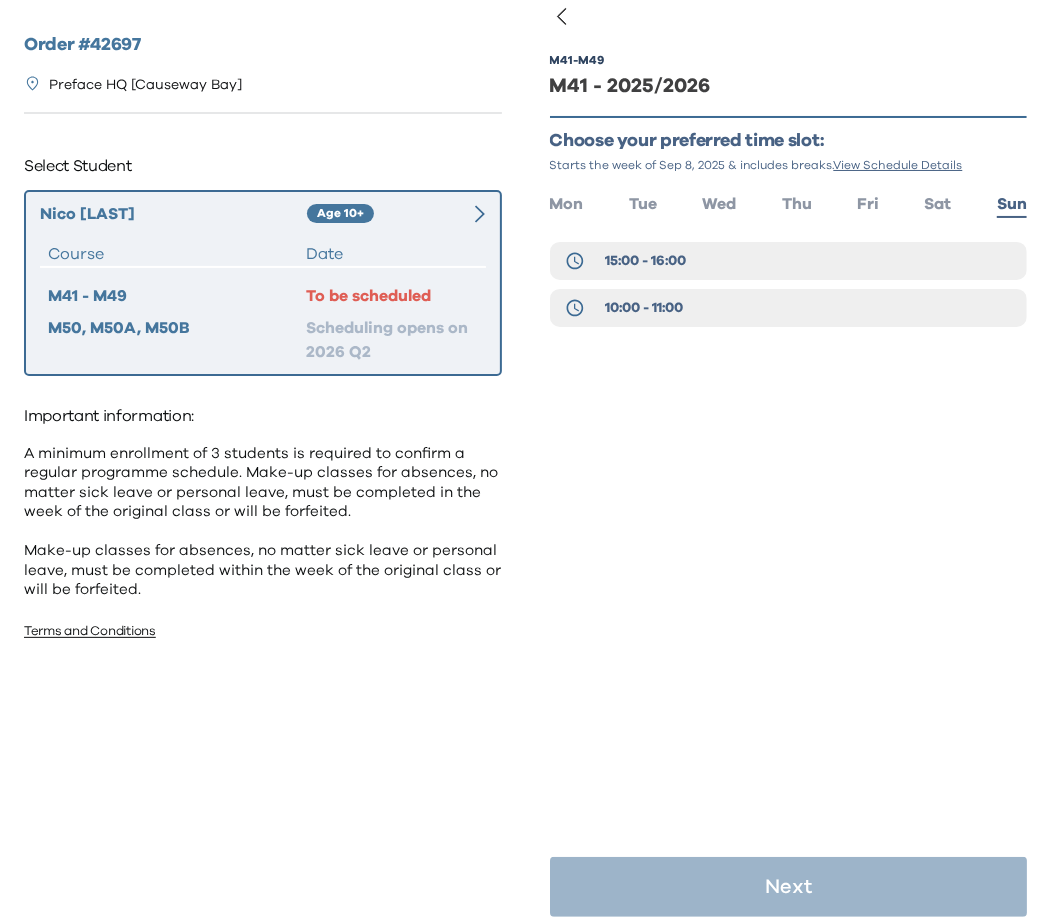 scroll, scrollTop: 33, scrollLeft: 0, axis: vertical 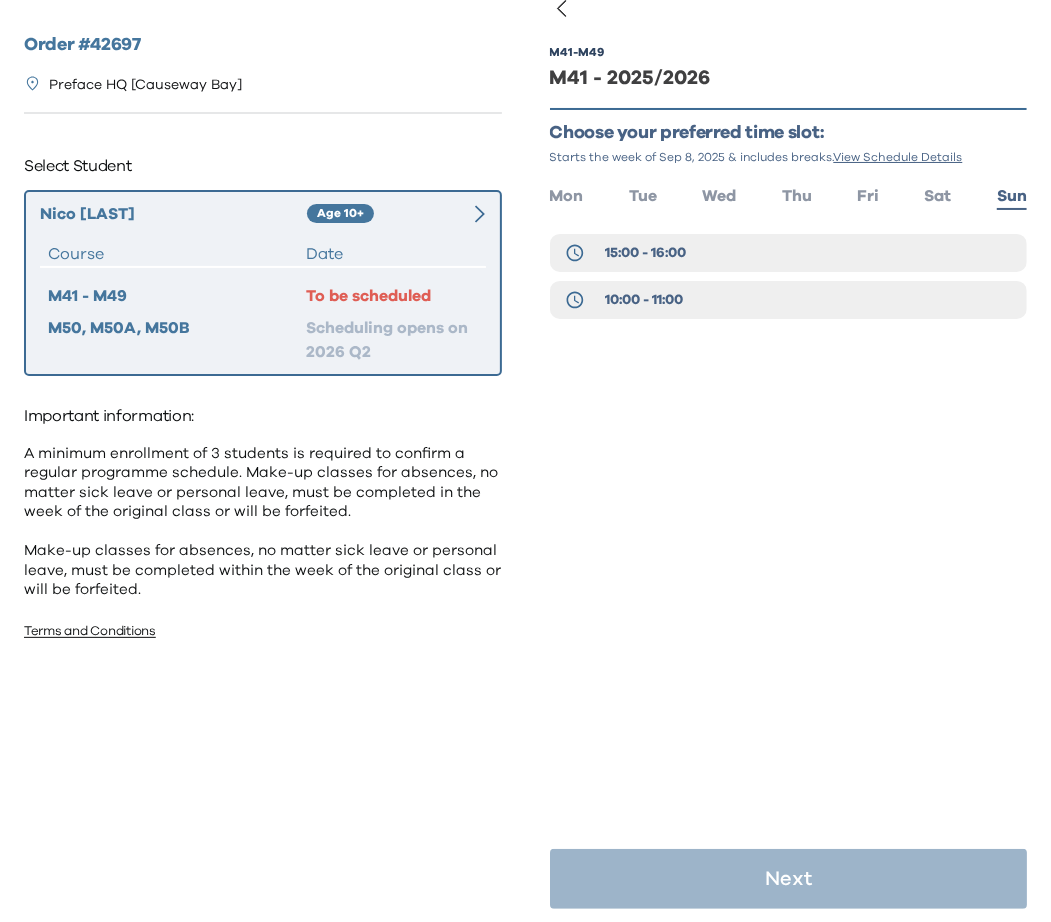 click 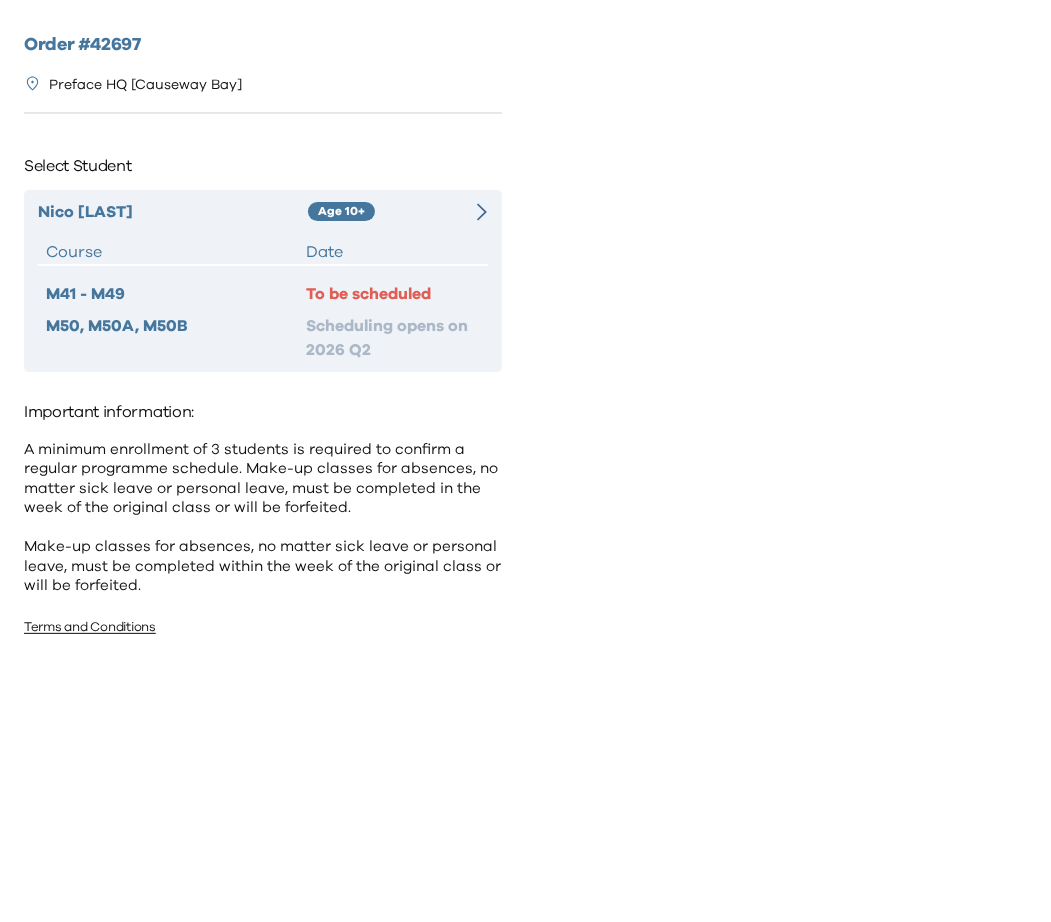scroll, scrollTop: 0, scrollLeft: 0, axis: both 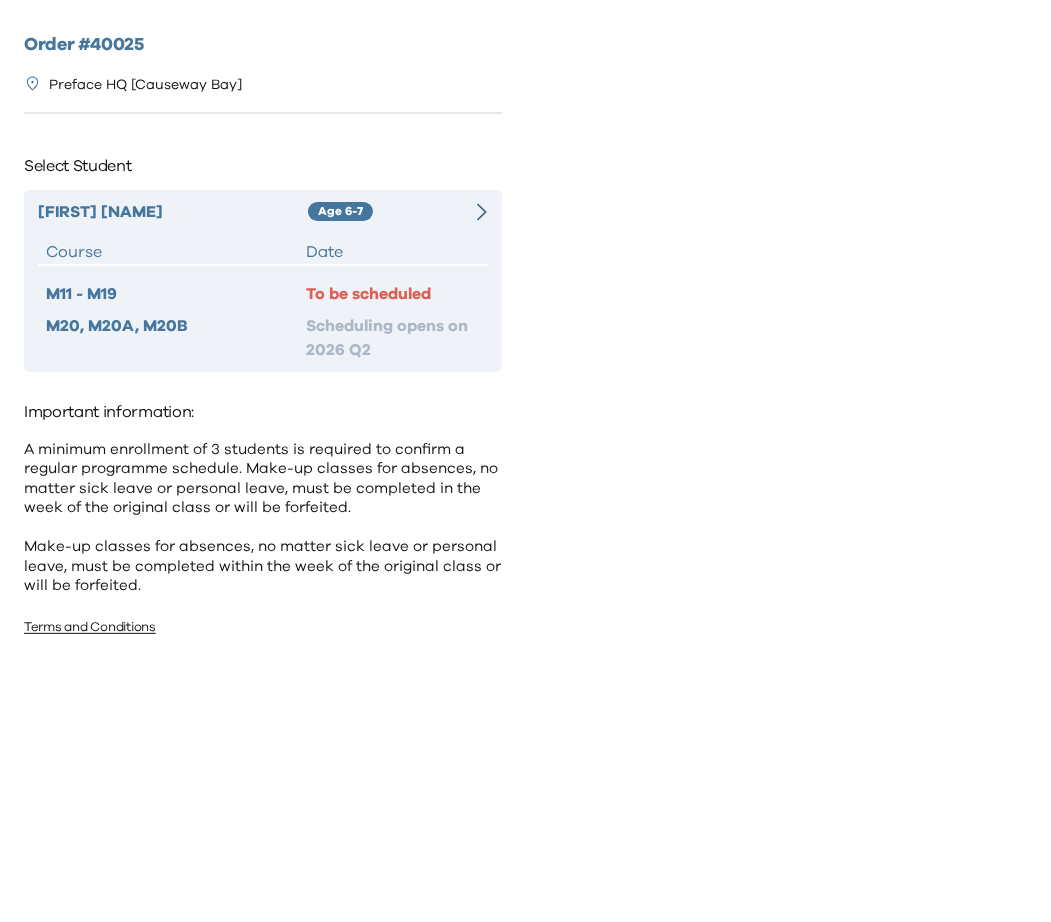 click at bounding box center (476, 212) 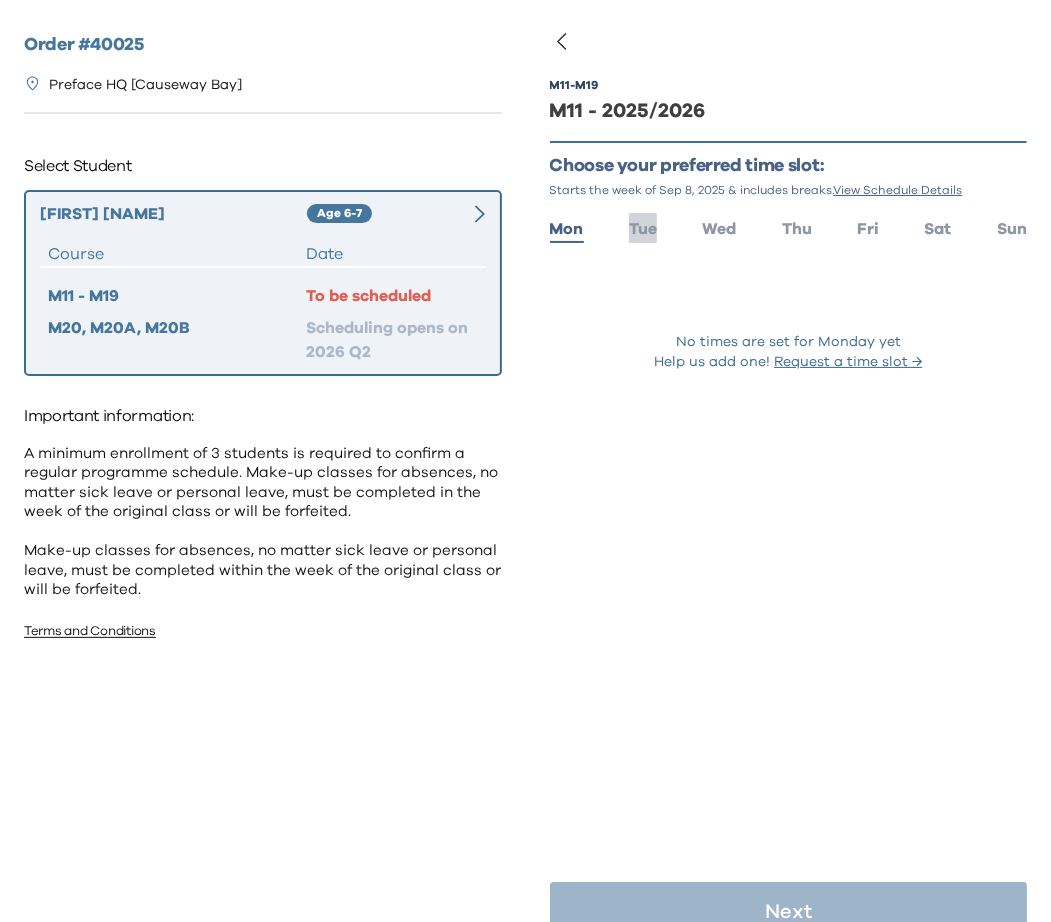 click on "Tue" at bounding box center [643, 229] 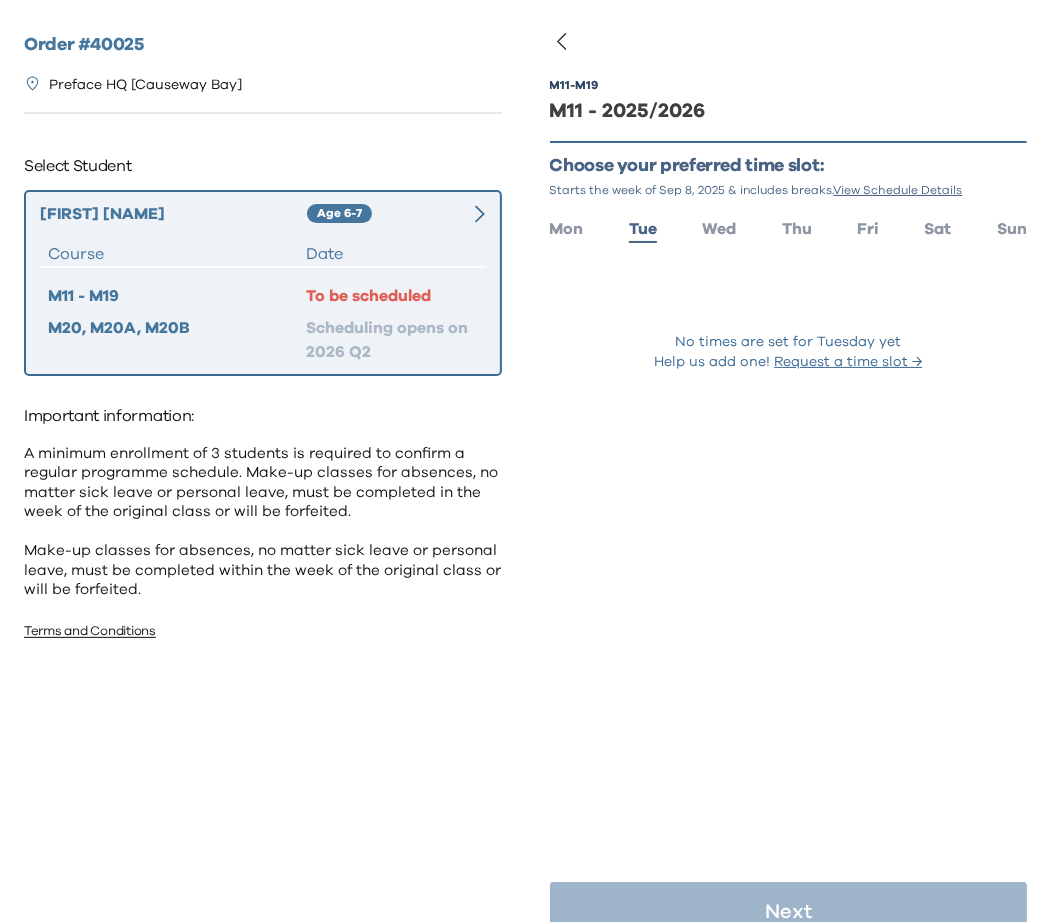 click on "Mon Tue Wed Thu Fri Sat Sun" at bounding box center (789, 227) 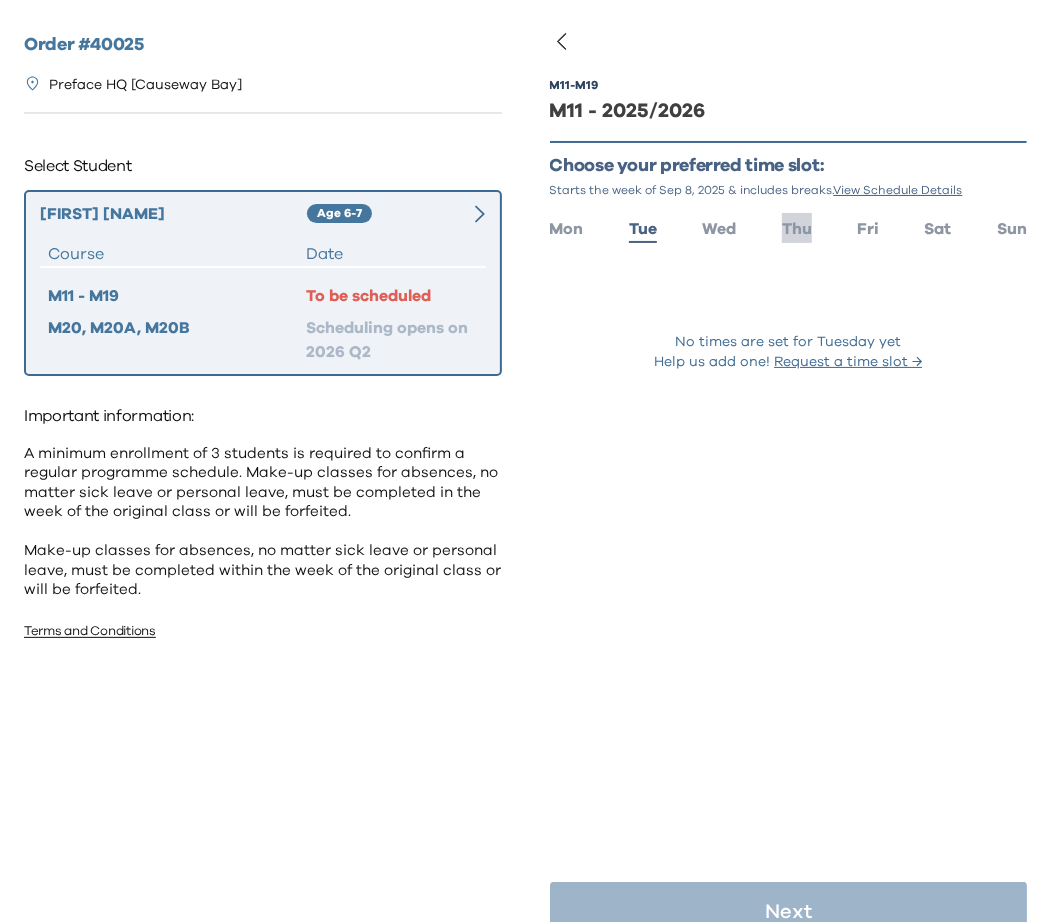 click on "Thu" at bounding box center (797, 229) 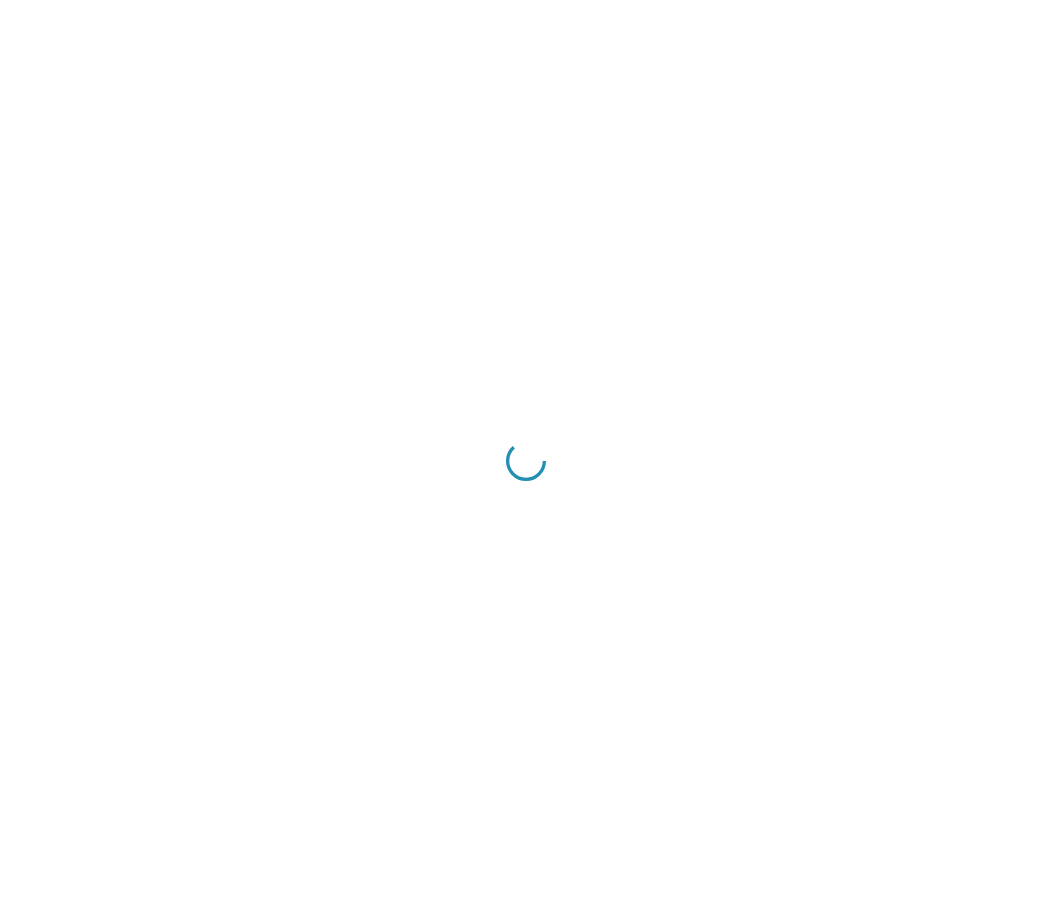 scroll, scrollTop: 0, scrollLeft: 0, axis: both 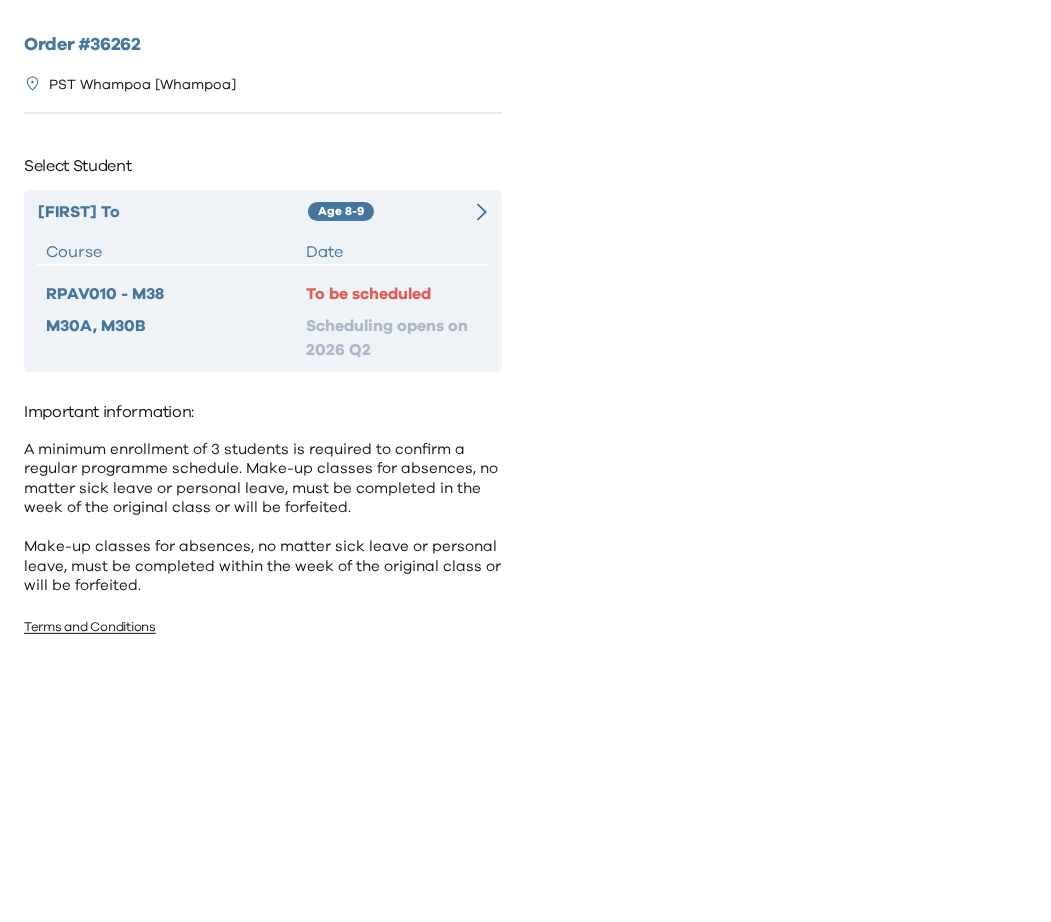 click 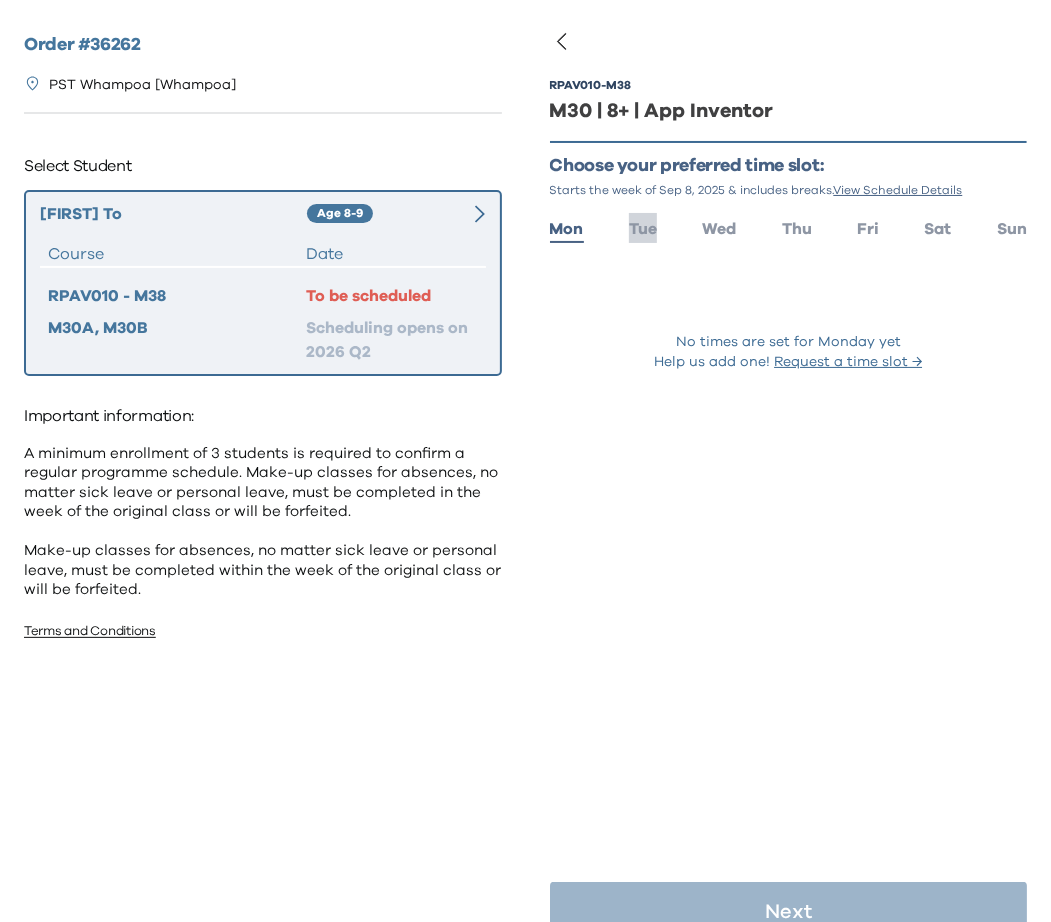 click on "Tue" at bounding box center (643, 229) 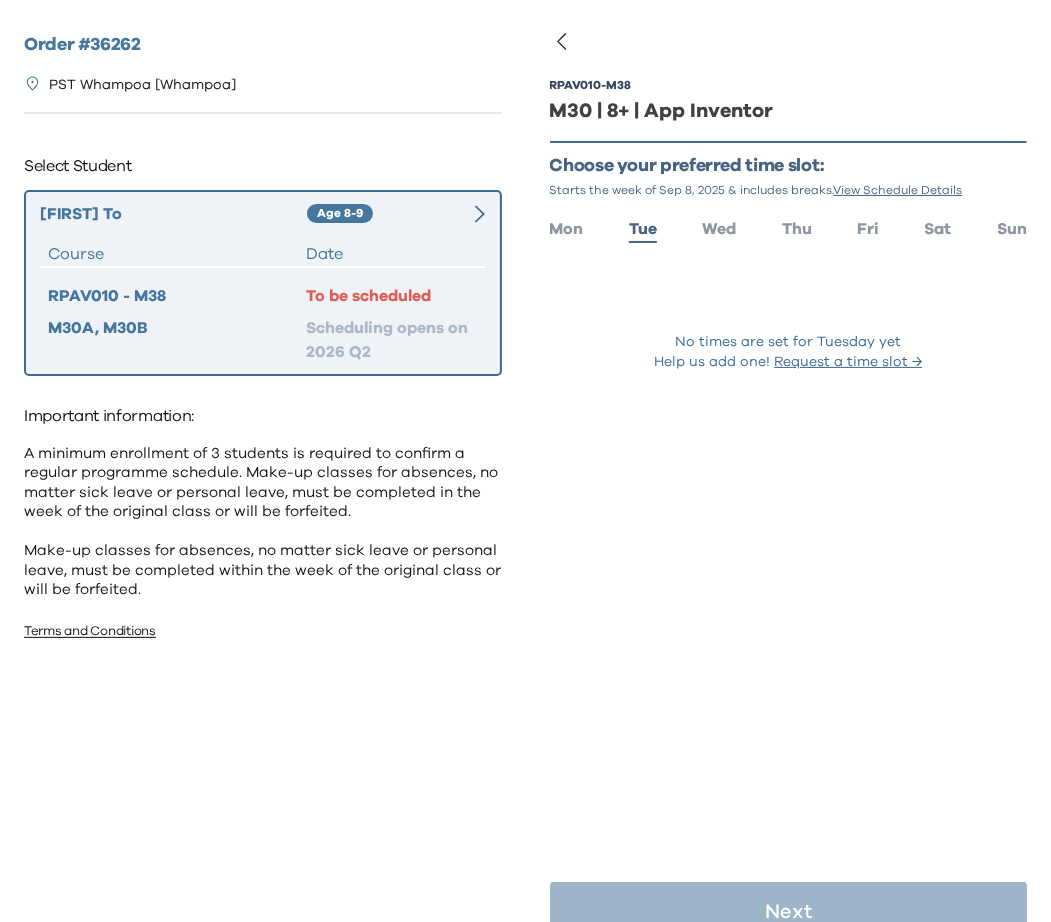 click on "Mon Tue Wed Thu Fri Sat Sun" at bounding box center (789, 227) 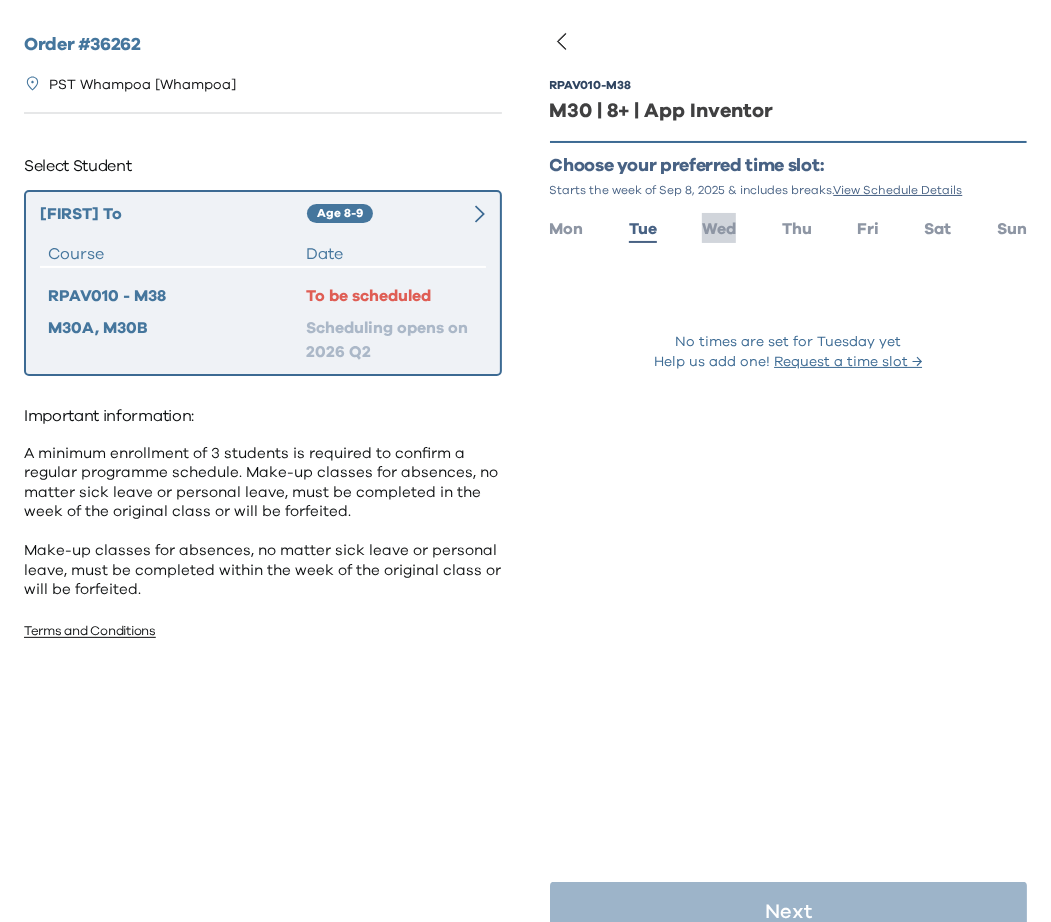 click on "Wed" at bounding box center (719, 229) 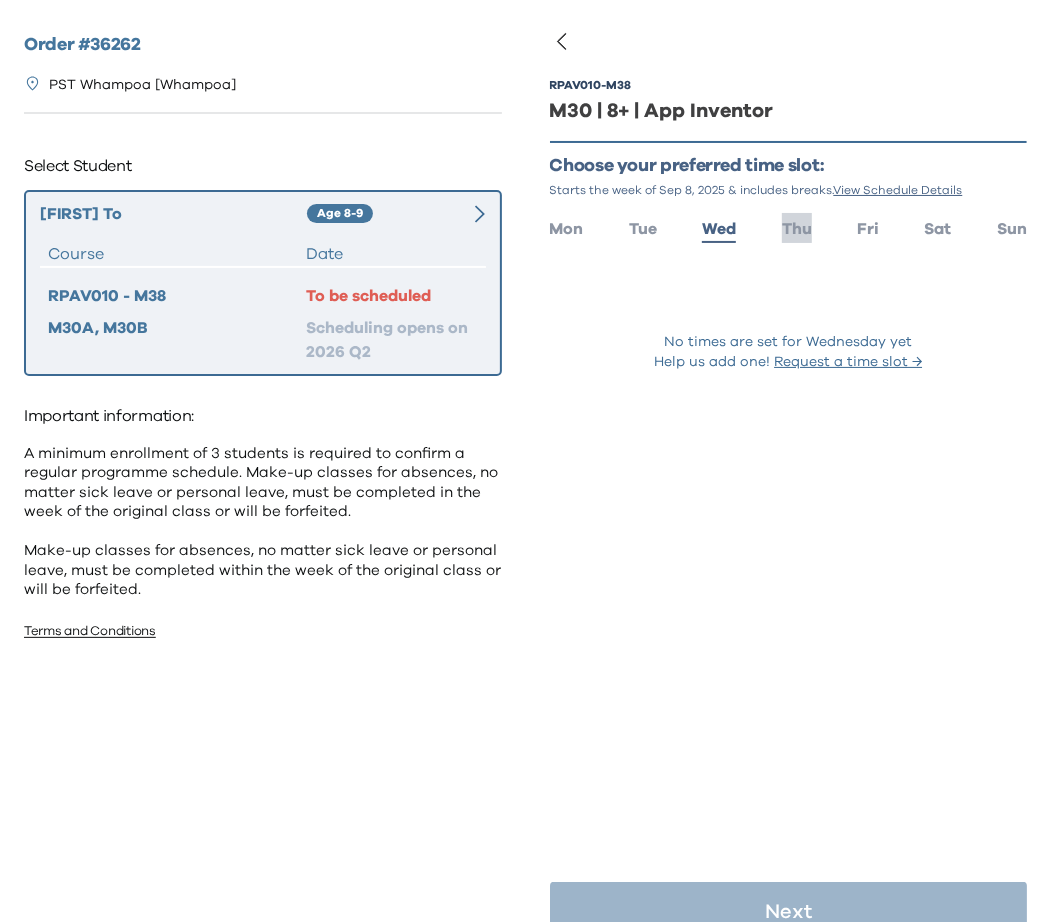 click on "Thu" at bounding box center (797, 229) 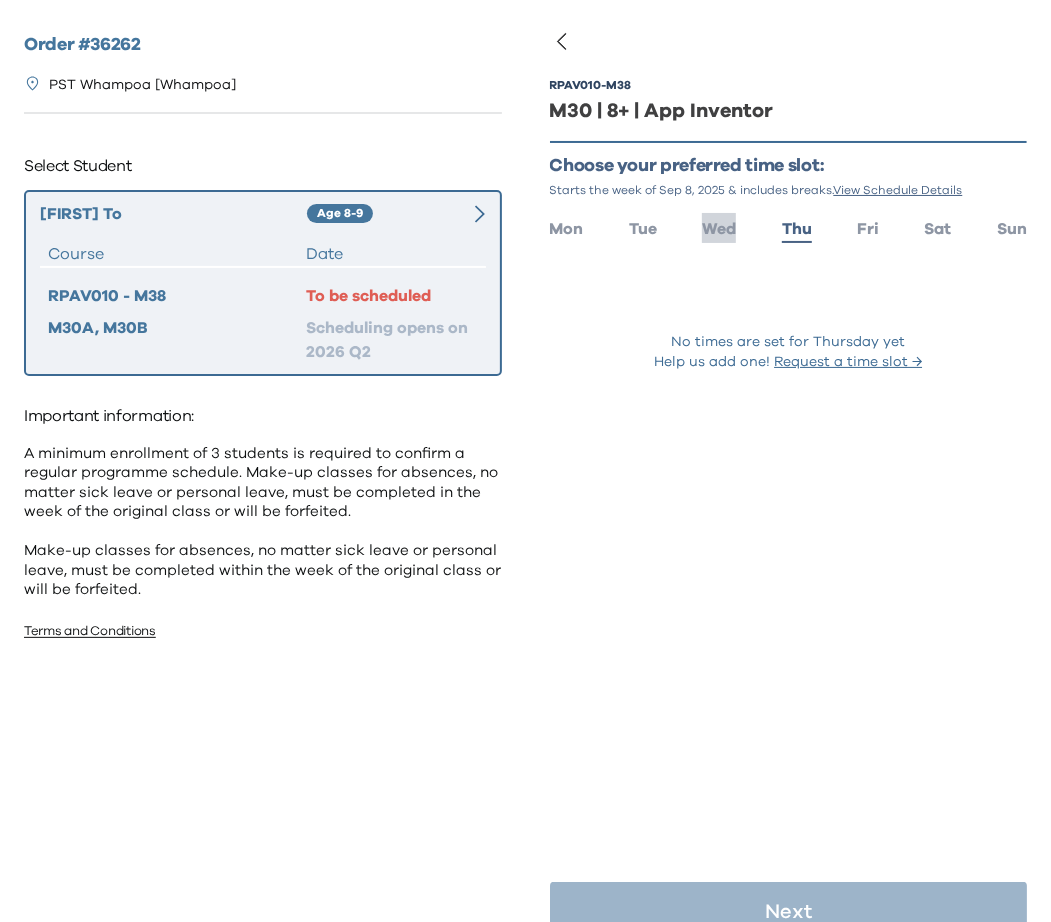 click on "Wed" at bounding box center [719, 229] 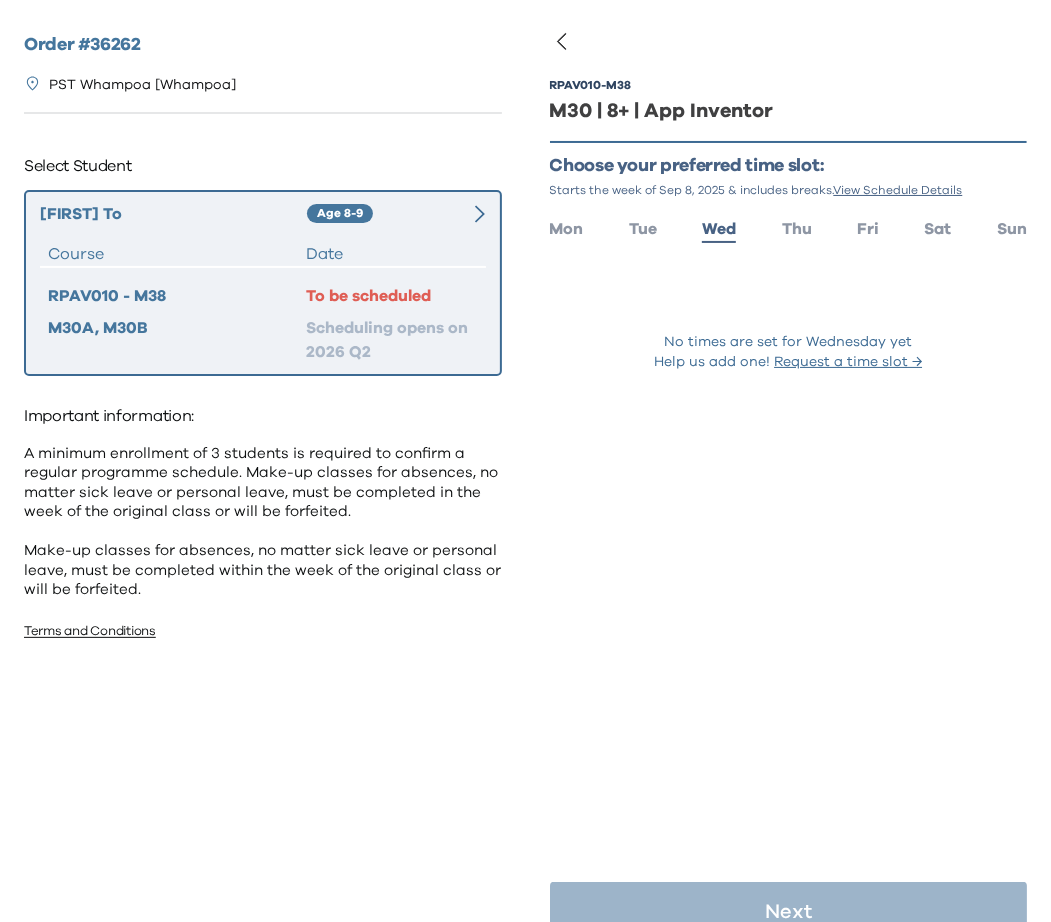 click on "Mon Tue Wed Thu Fri Sat Sun" at bounding box center (789, 227) 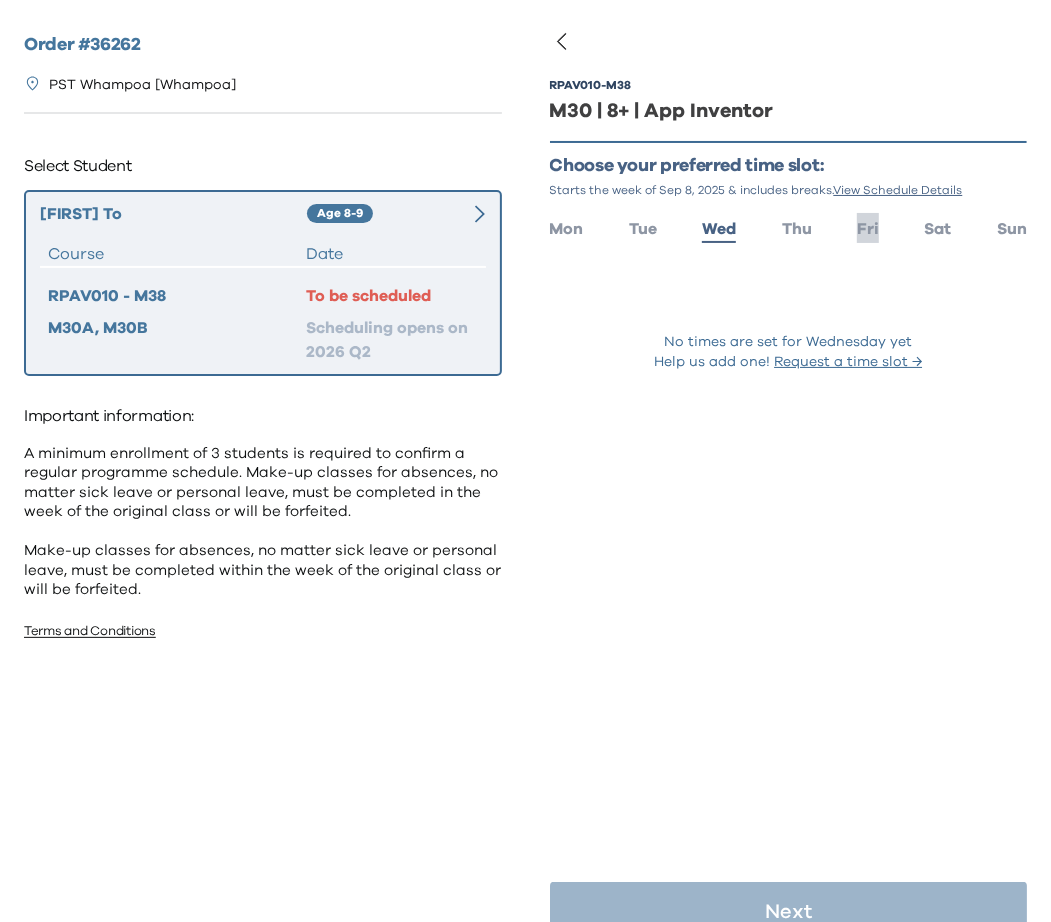 click on "Fri" at bounding box center [868, 229] 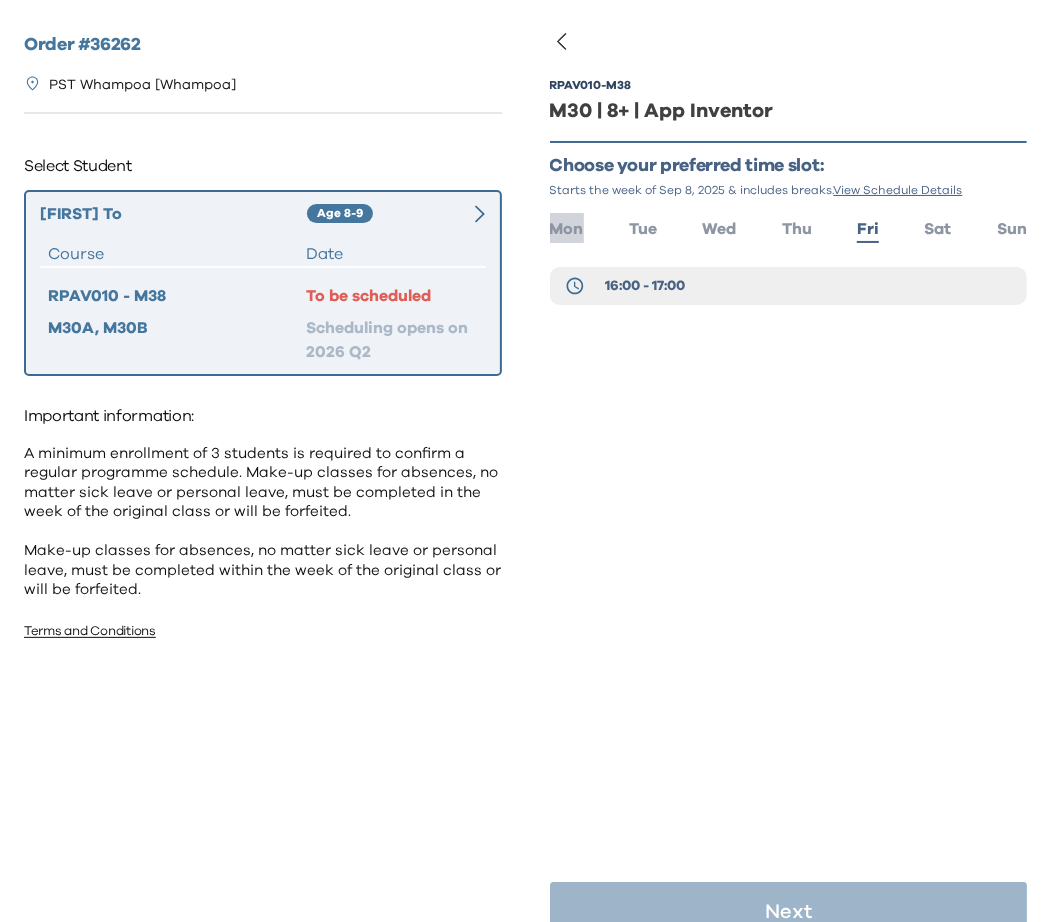click on "Mon" at bounding box center (567, 229) 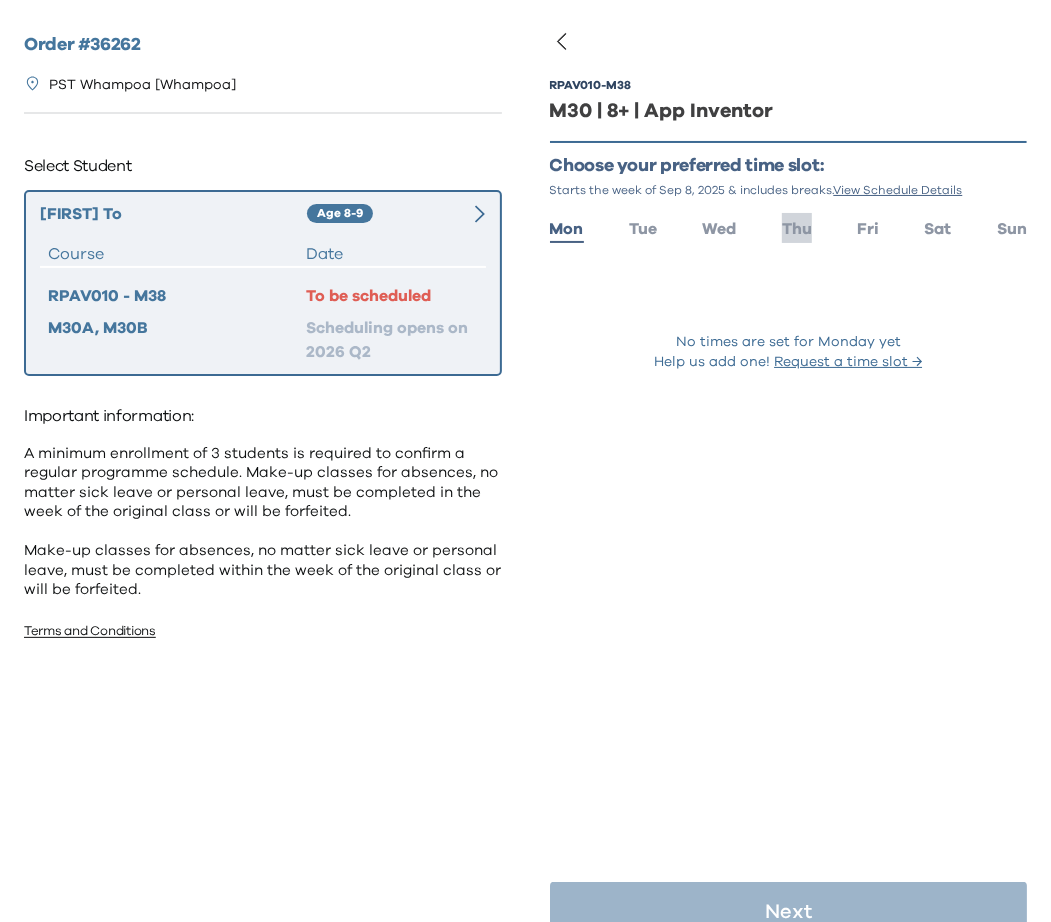 click on "Thu" at bounding box center (797, 229) 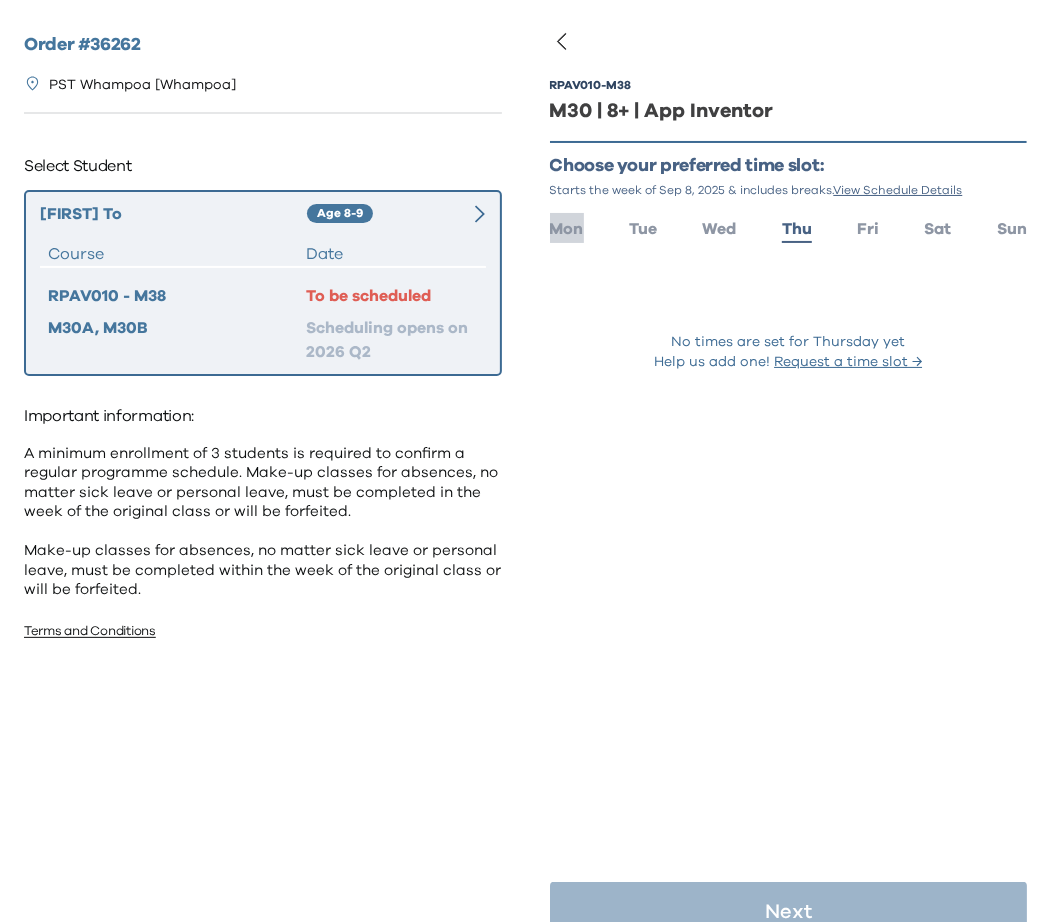 click on "Mon" at bounding box center [567, 229] 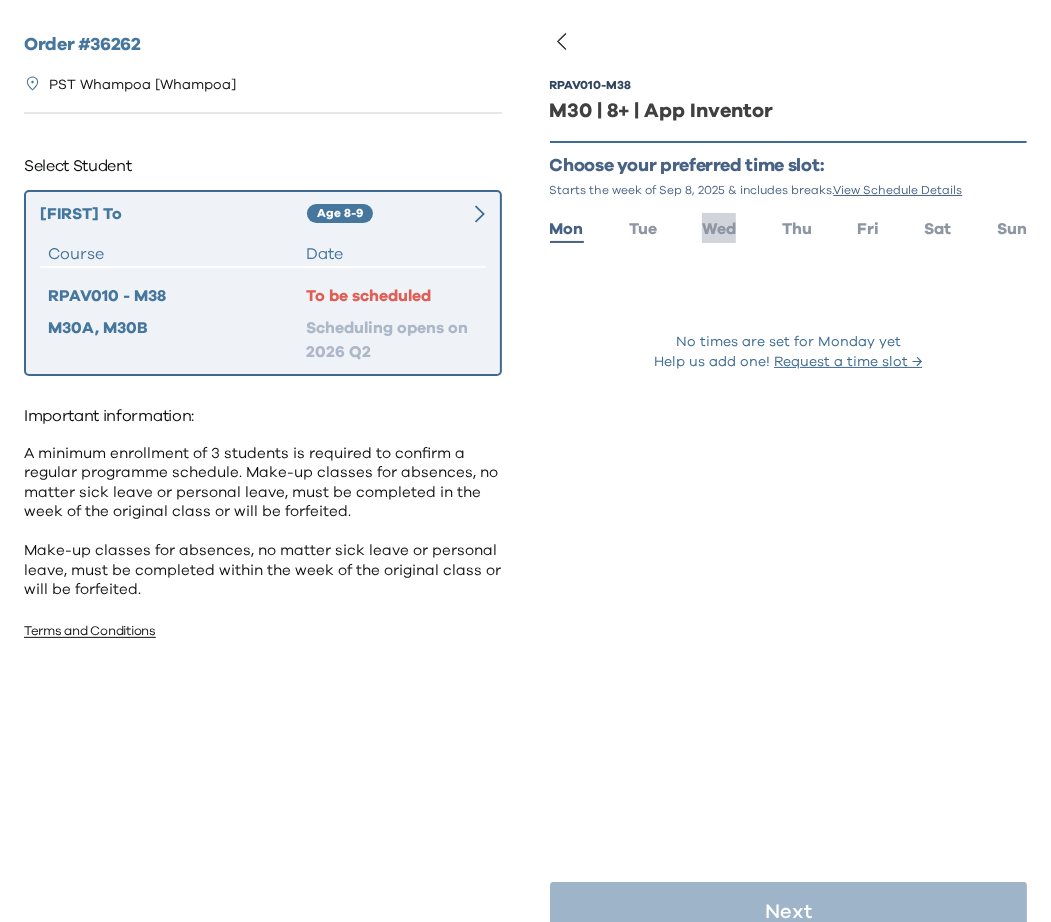 click on "Wed" at bounding box center (719, 229) 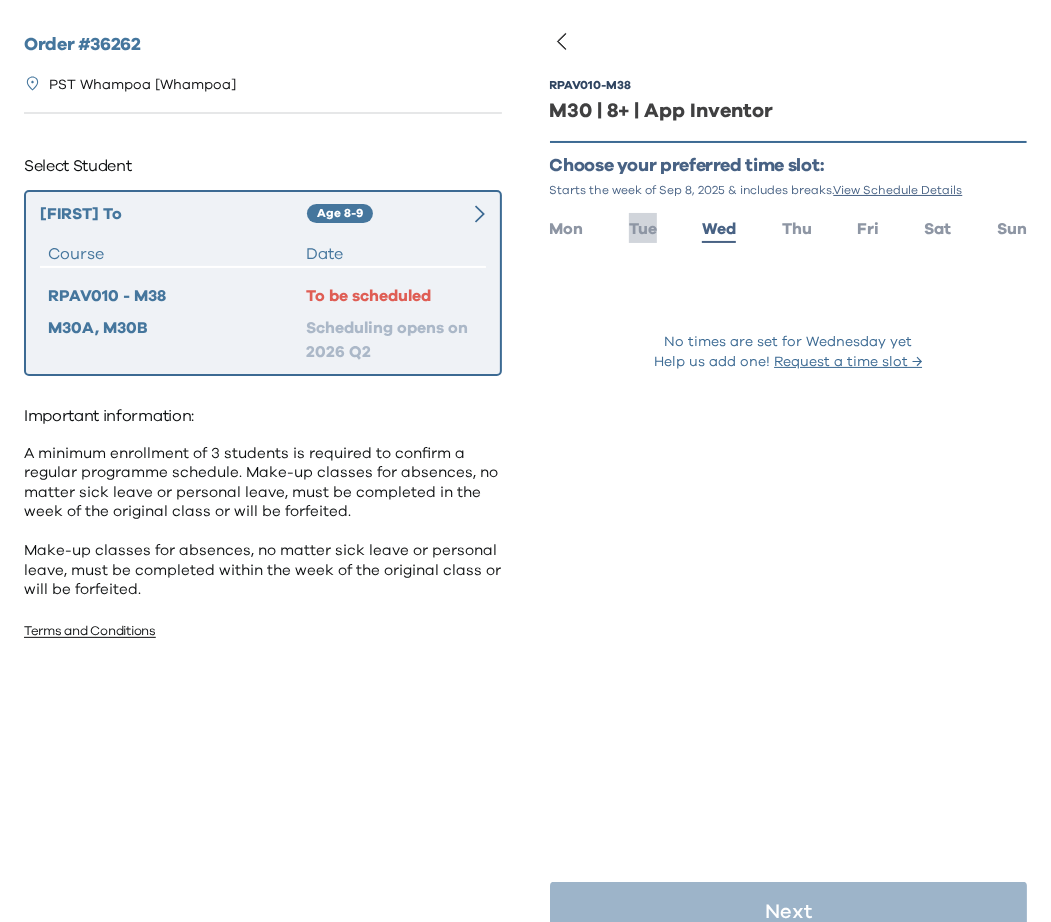 click on "Tue" at bounding box center (643, 229) 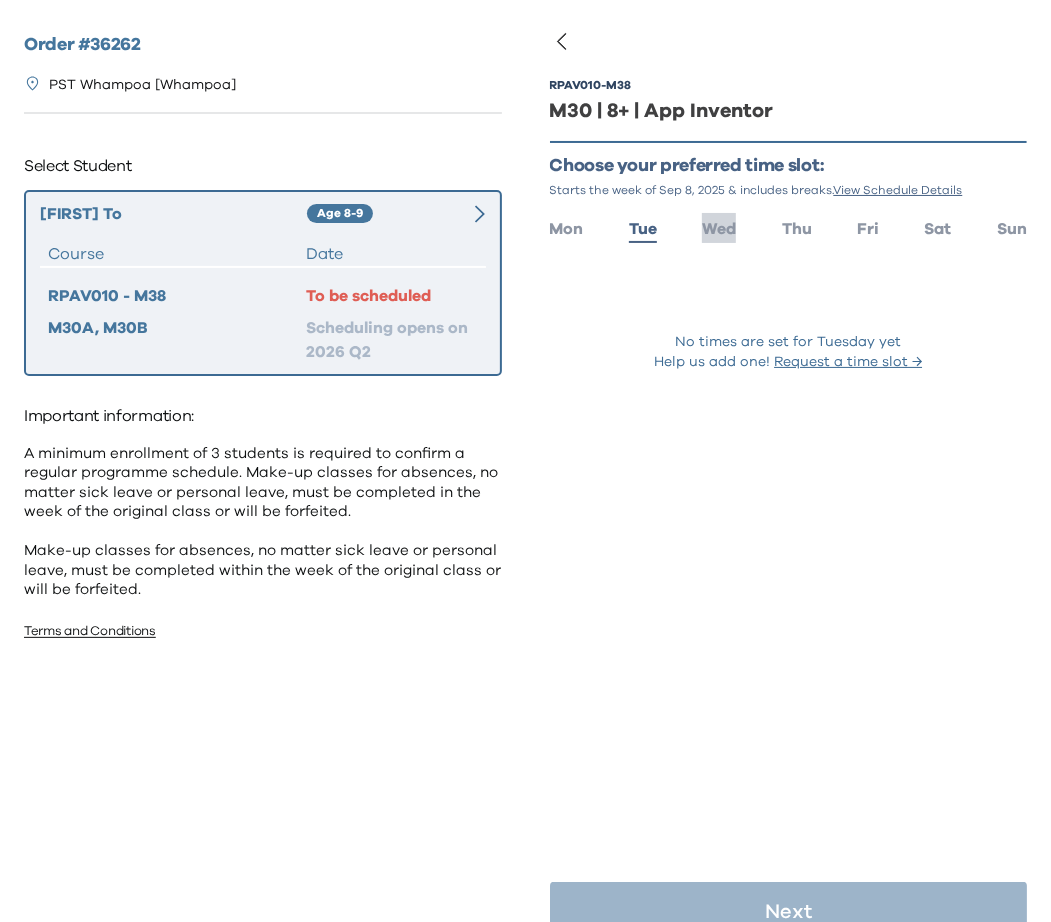click on "Wed" at bounding box center [719, 229] 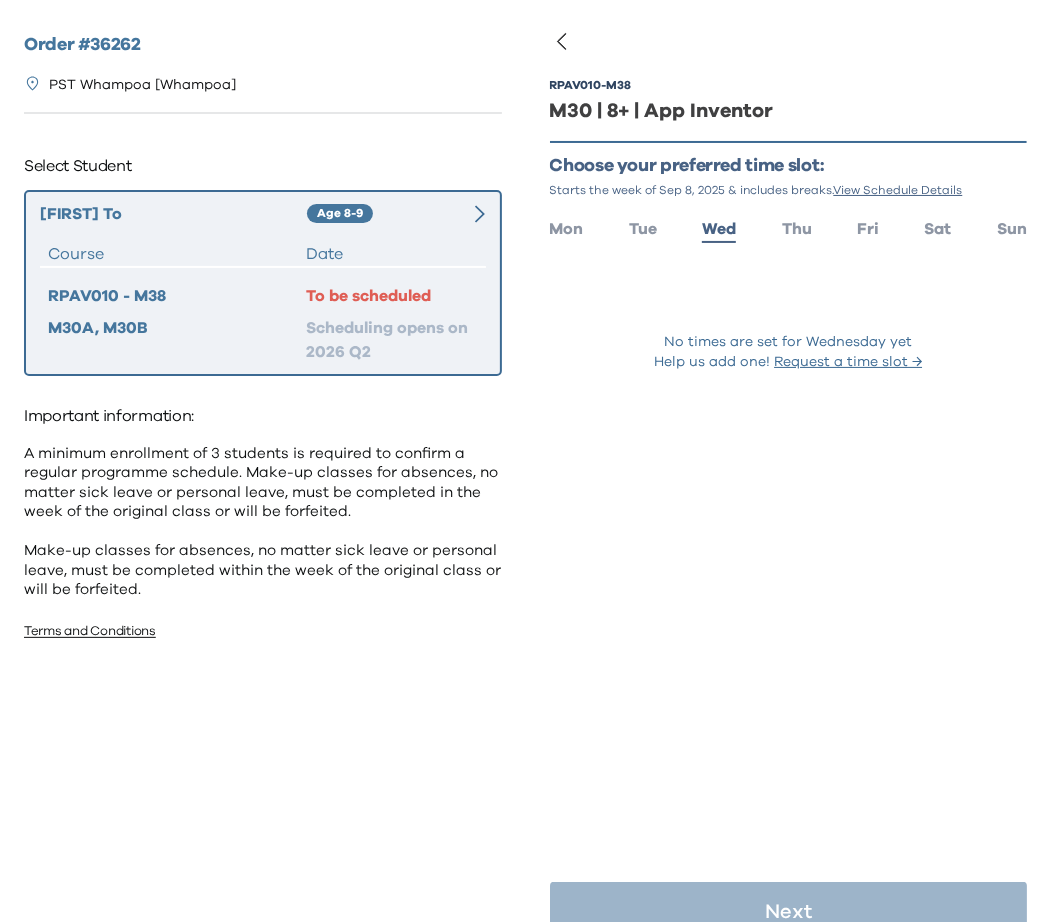 click on "Mon Tue Wed Thu Fri Sat Sun" at bounding box center [789, 227] 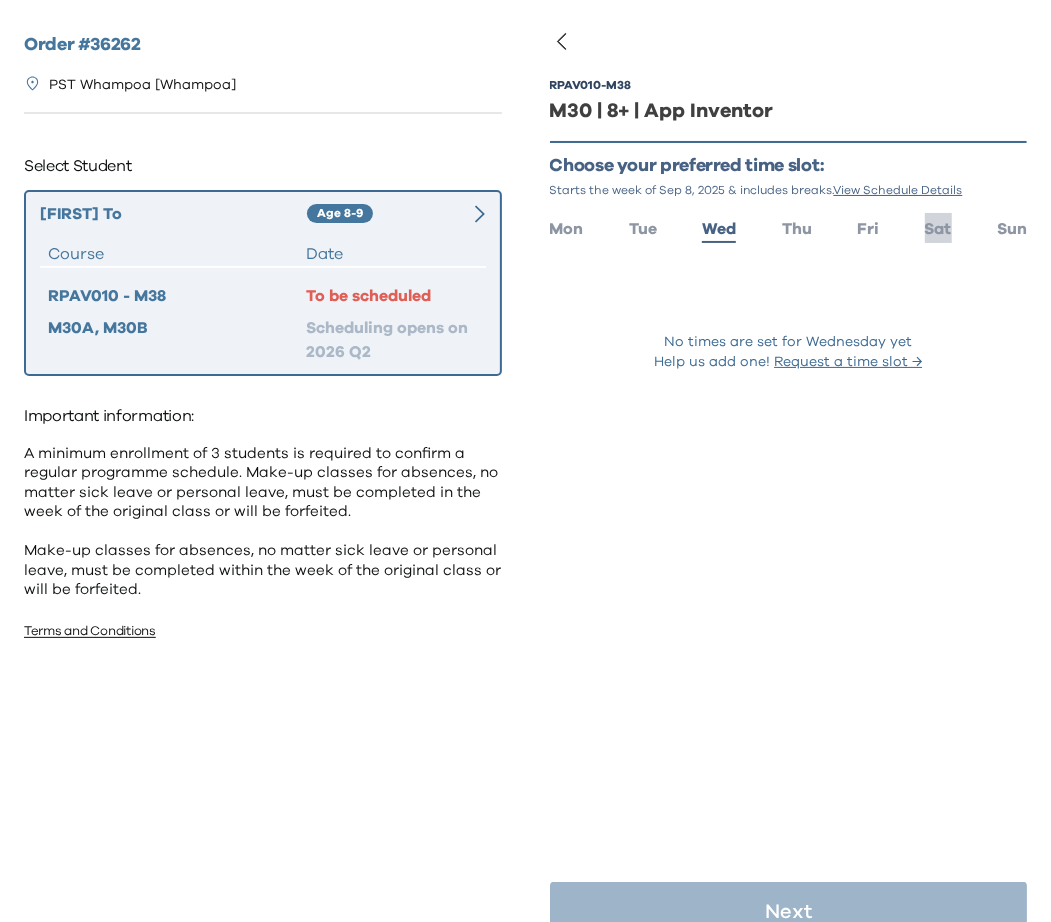 click on "Sat" at bounding box center [938, 229] 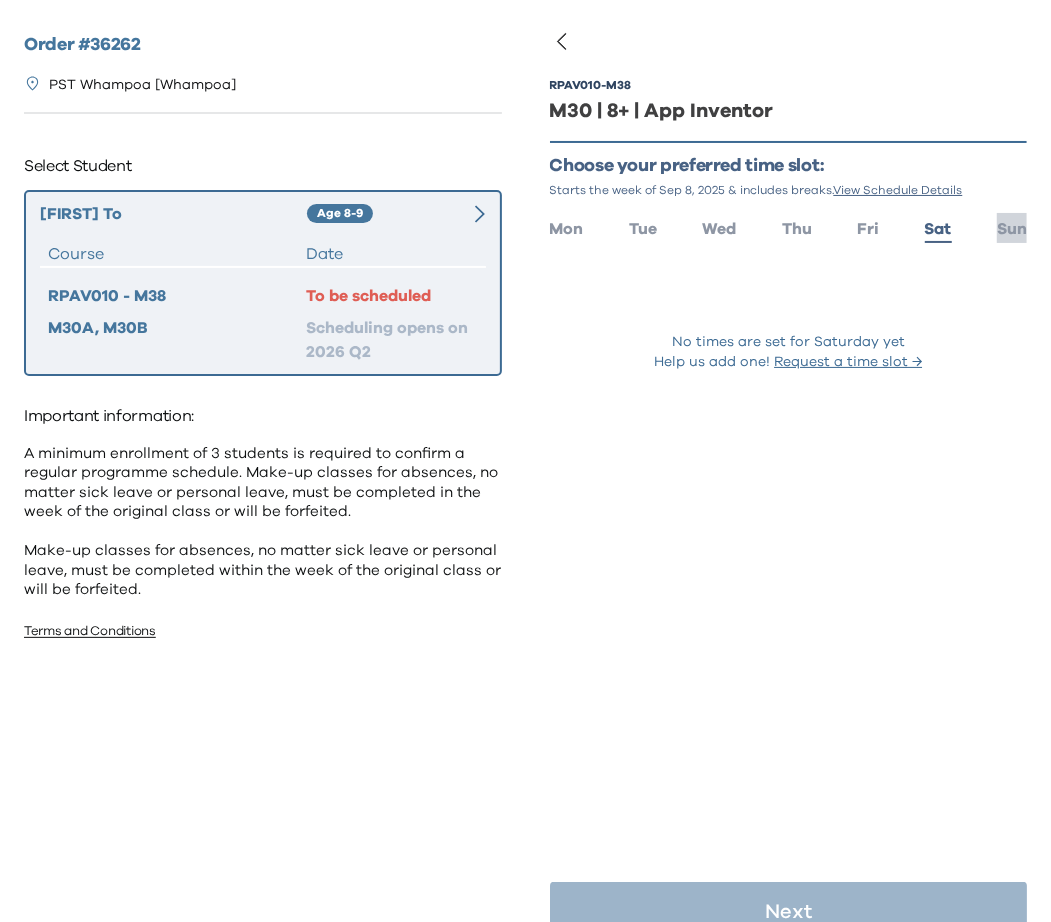 click on "Sun" at bounding box center [1012, 229] 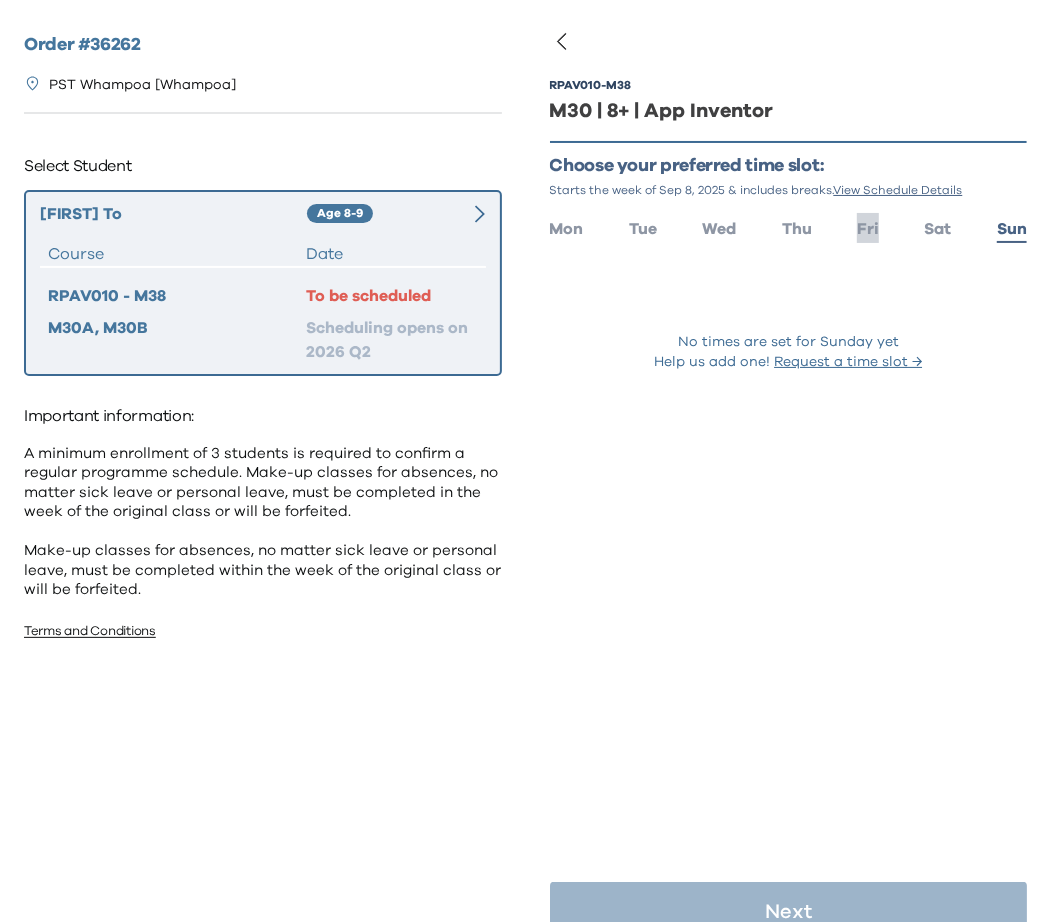 click on "Fri" at bounding box center (868, 229) 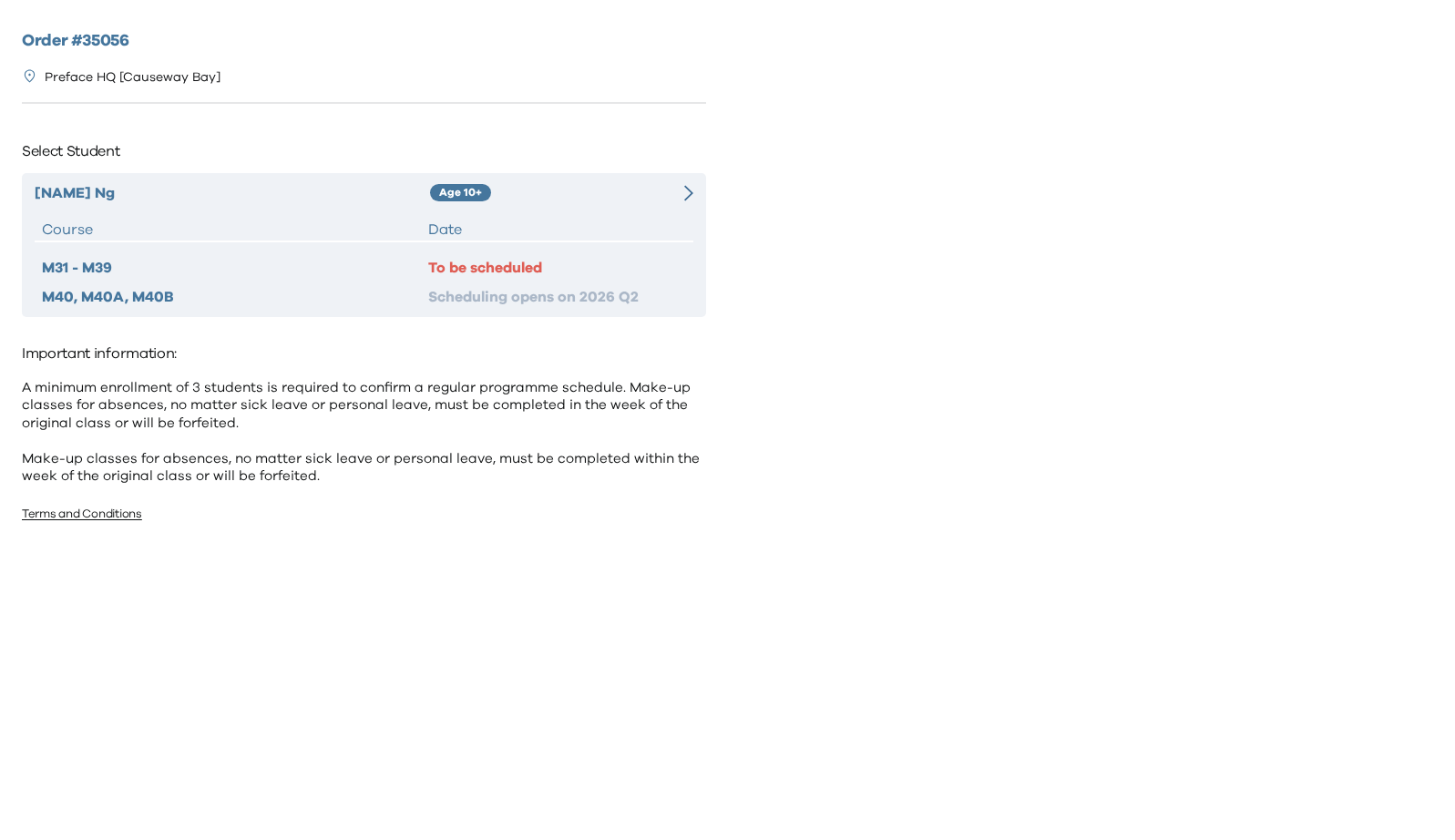 scroll, scrollTop: 0, scrollLeft: 0, axis: both 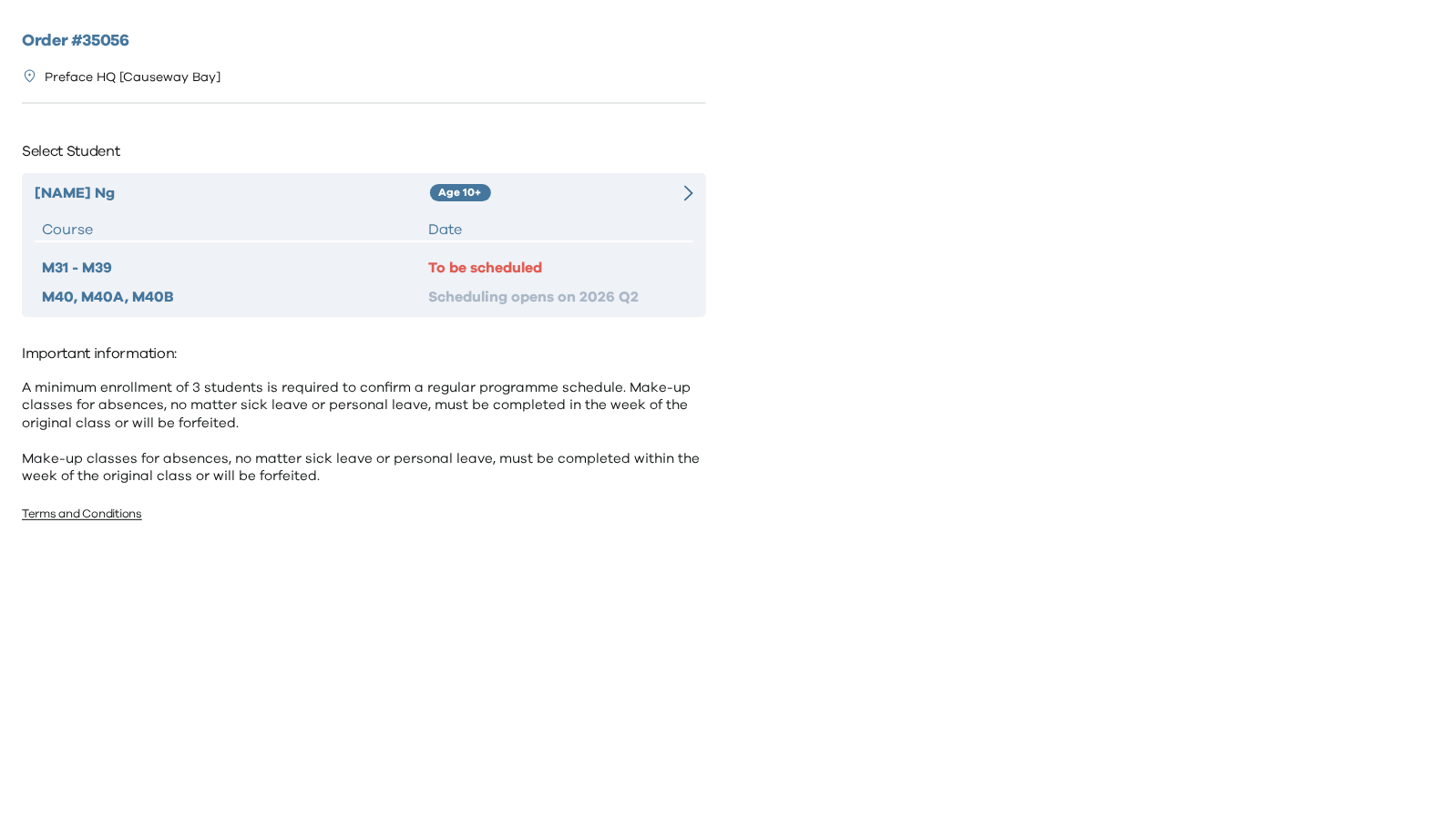 click 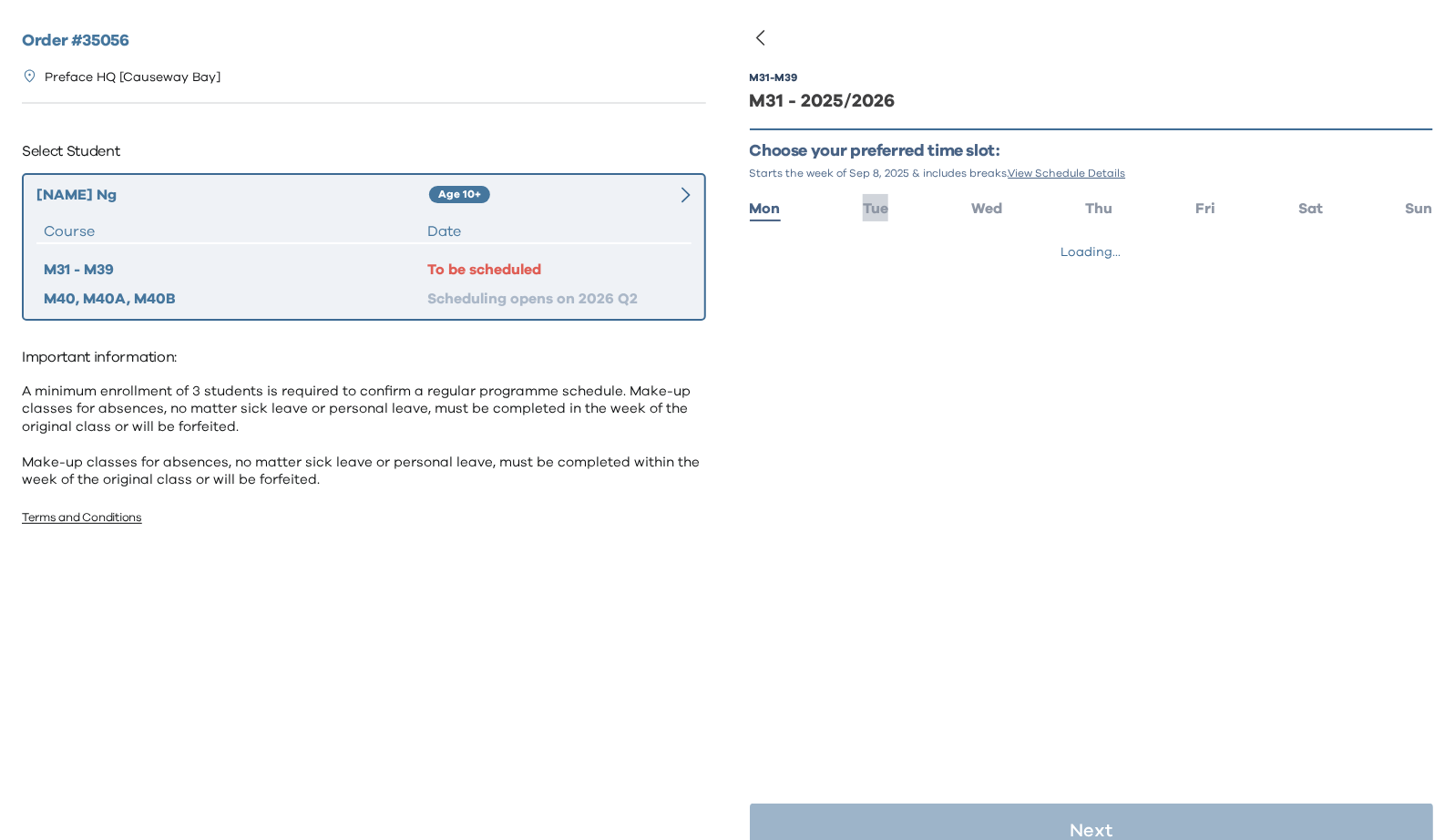 click on "Tue" at bounding box center (876, 209) 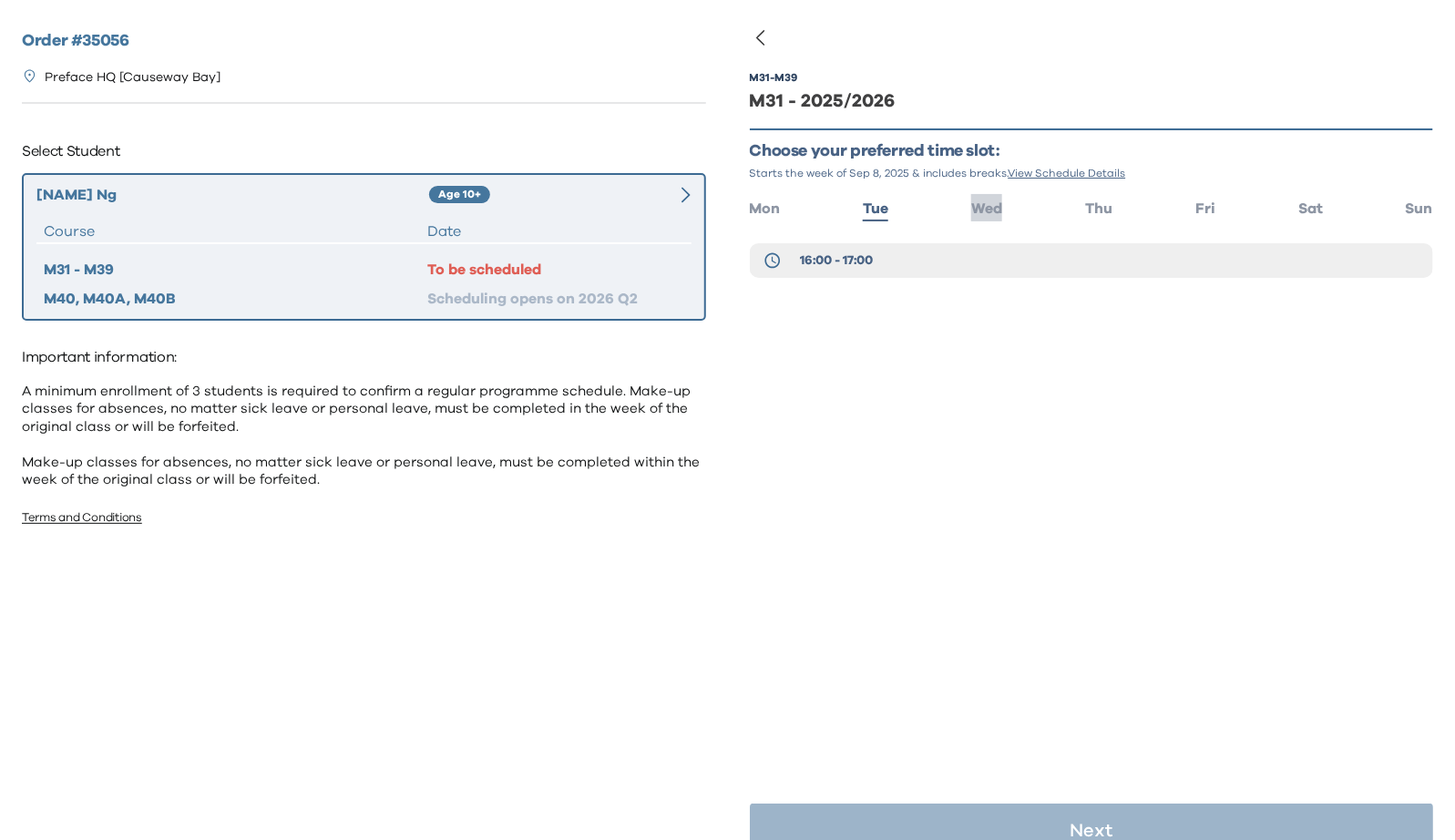 click on "Wed" at bounding box center [987, 209] 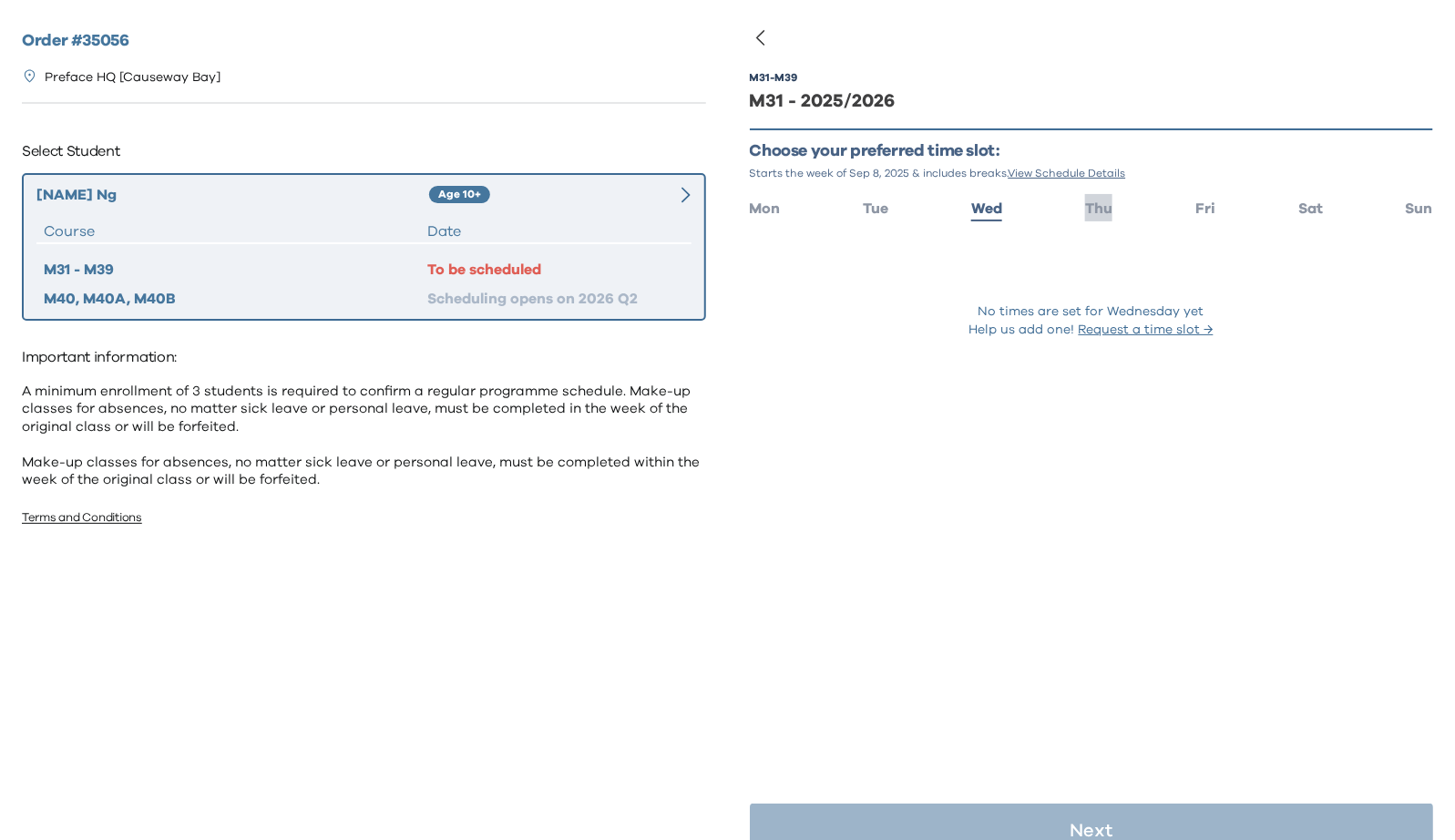 click on "Thu" at bounding box center [1099, 209] 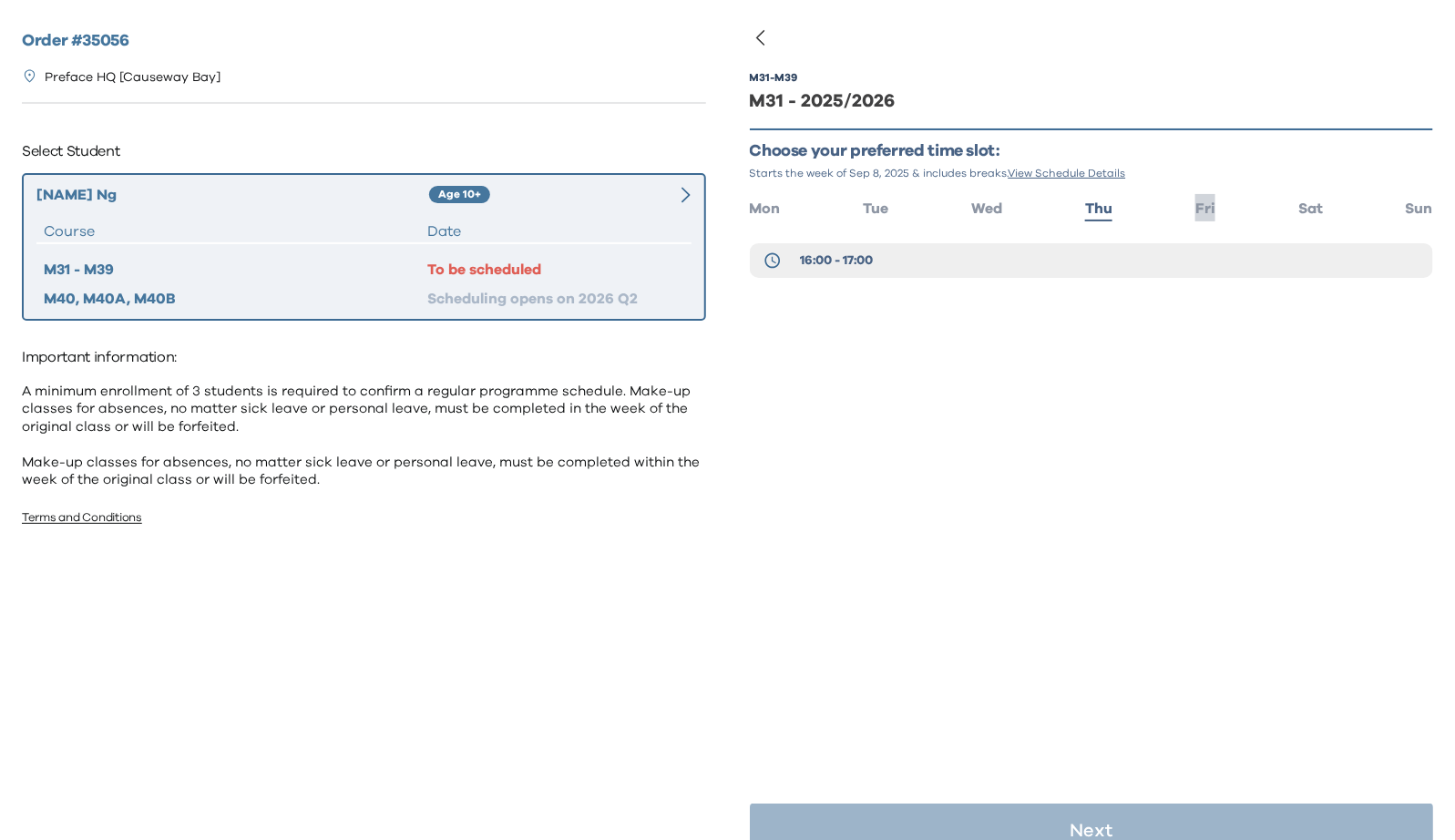 click on "Fri" at bounding box center (1205, 209) 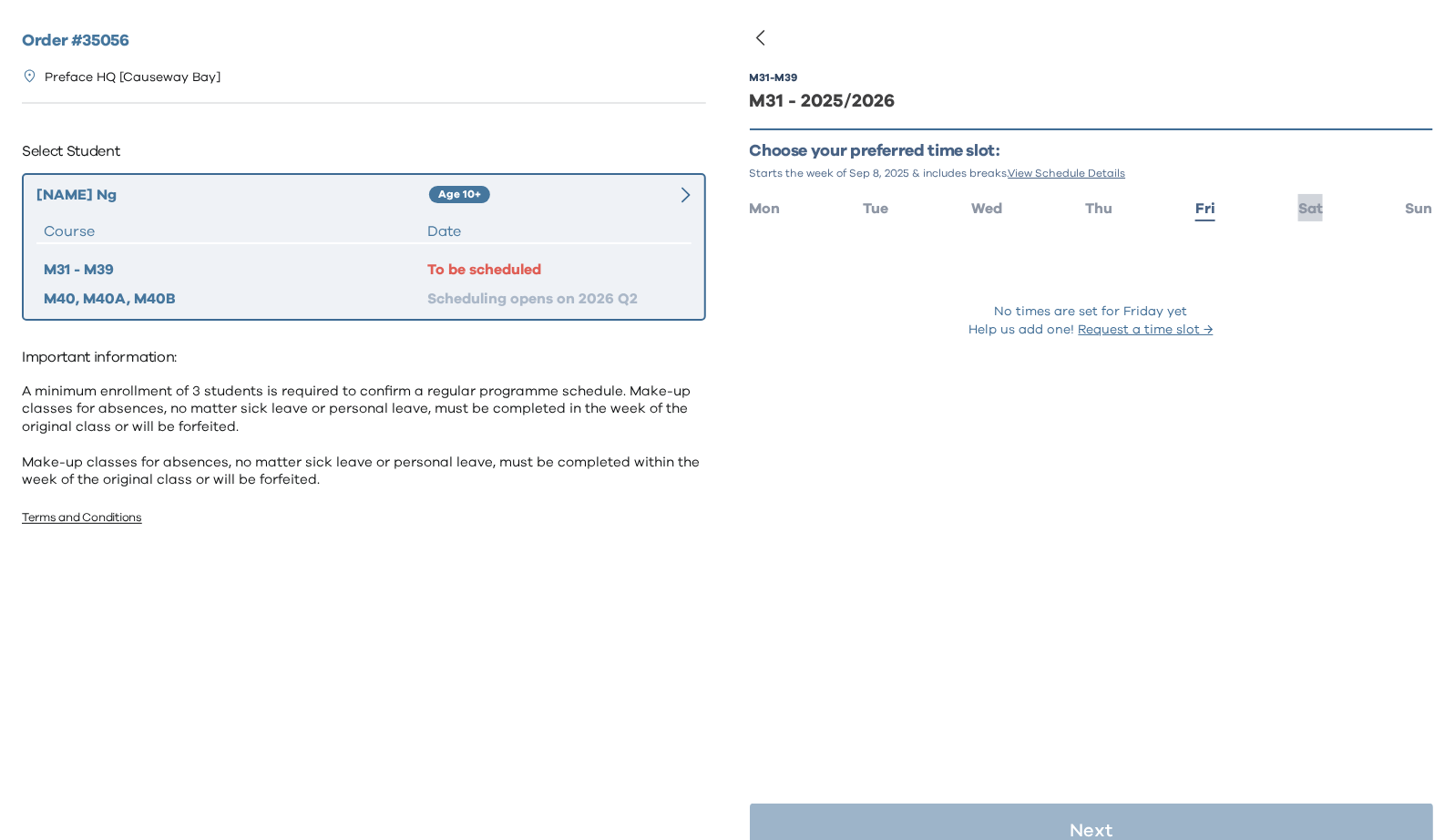 click on "Sat" at bounding box center (1310, 209) 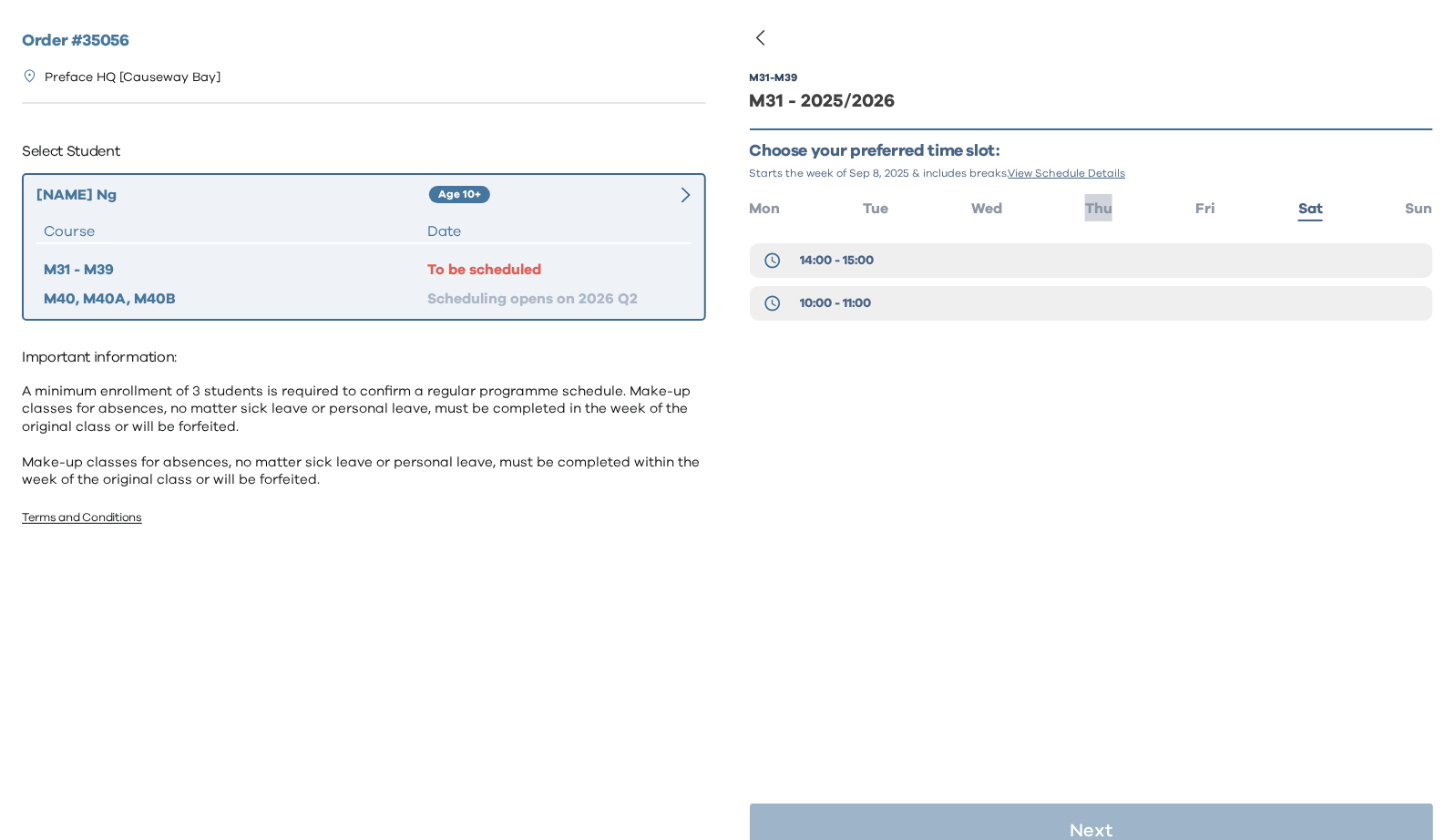 click on "Thu" at bounding box center [1099, 209] 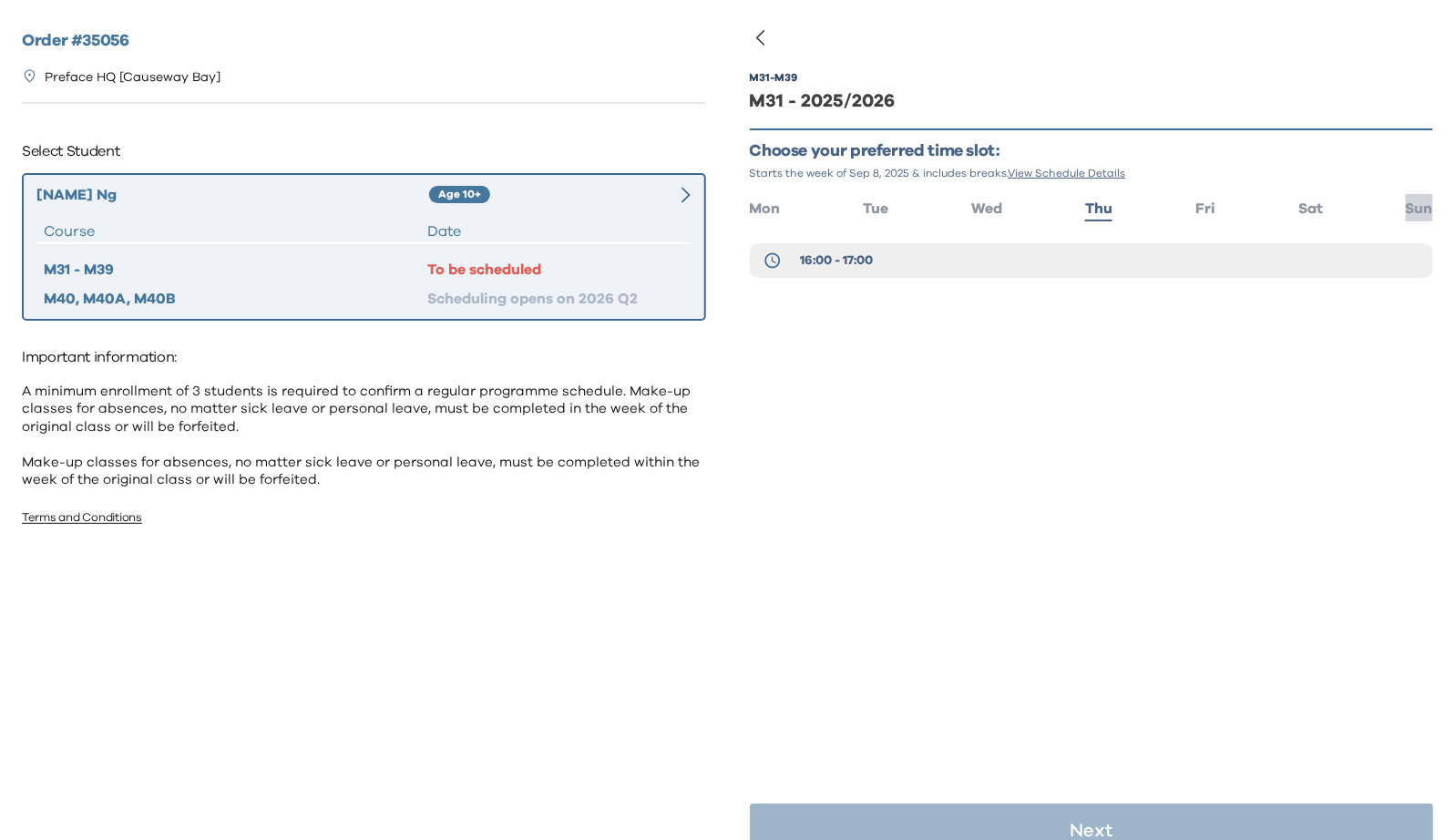 click on "Sun" at bounding box center (1419, 209) 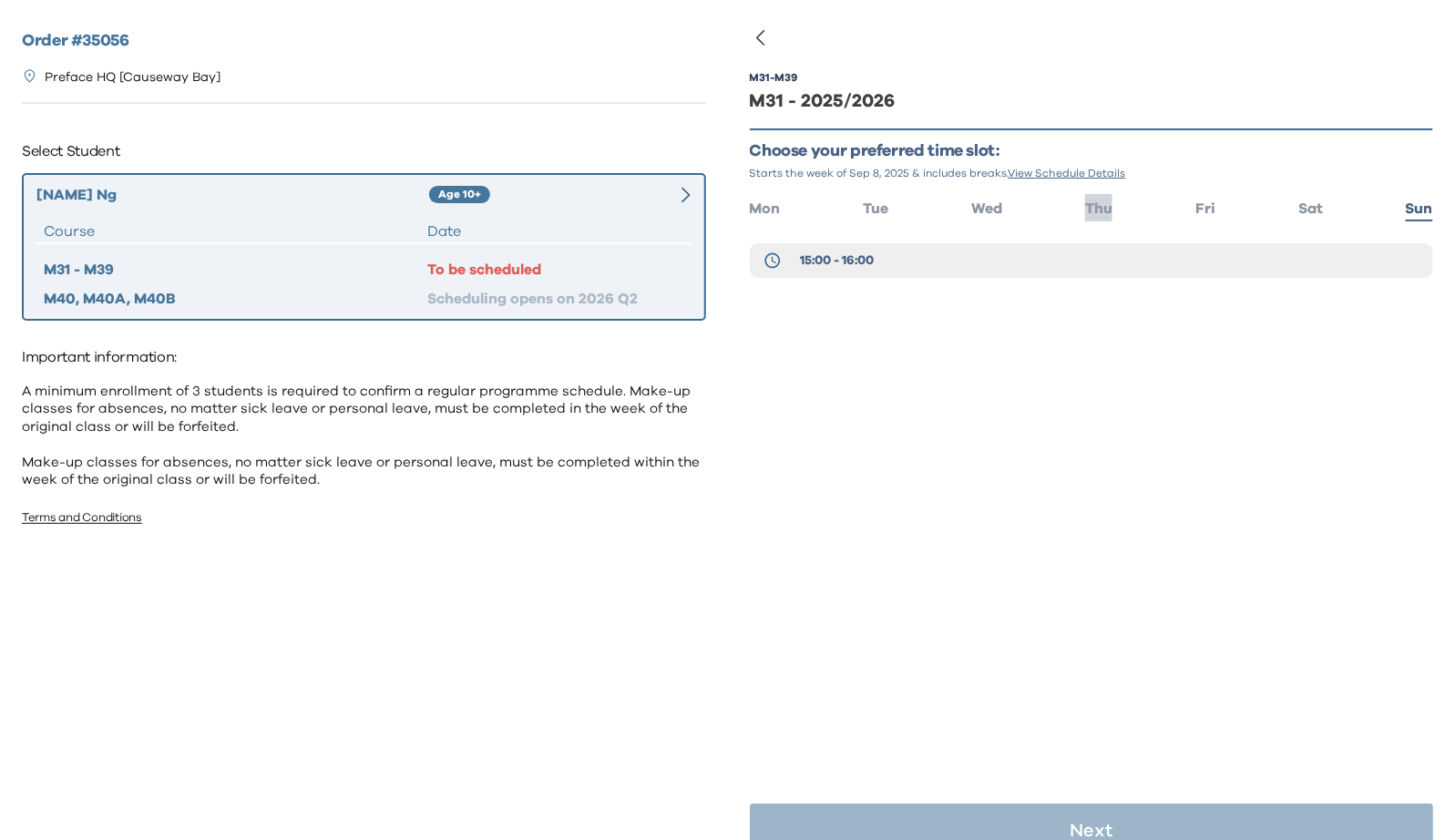 click on "Thu" at bounding box center [1099, 209] 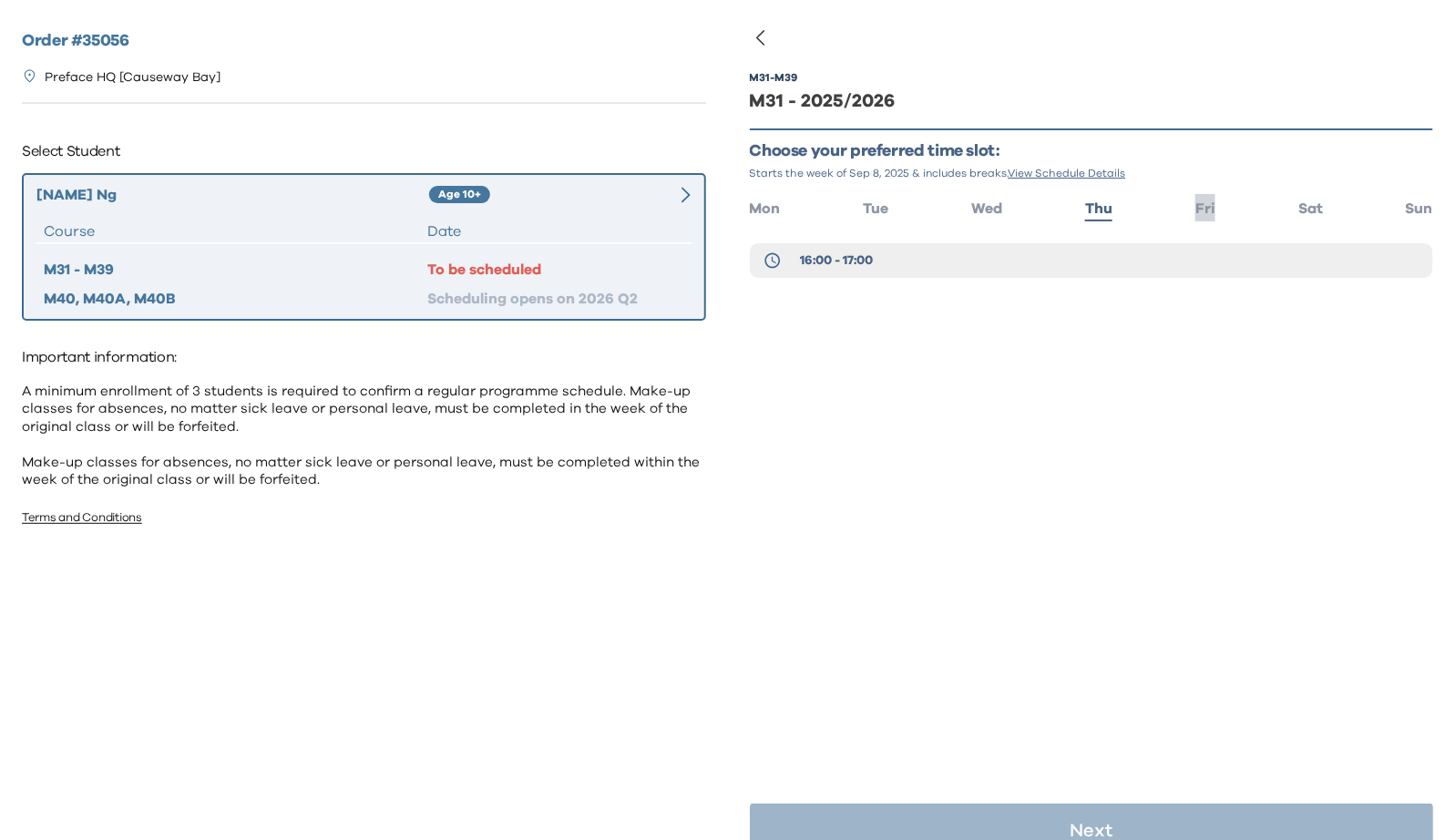 click on "Fri" at bounding box center (1205, 209) 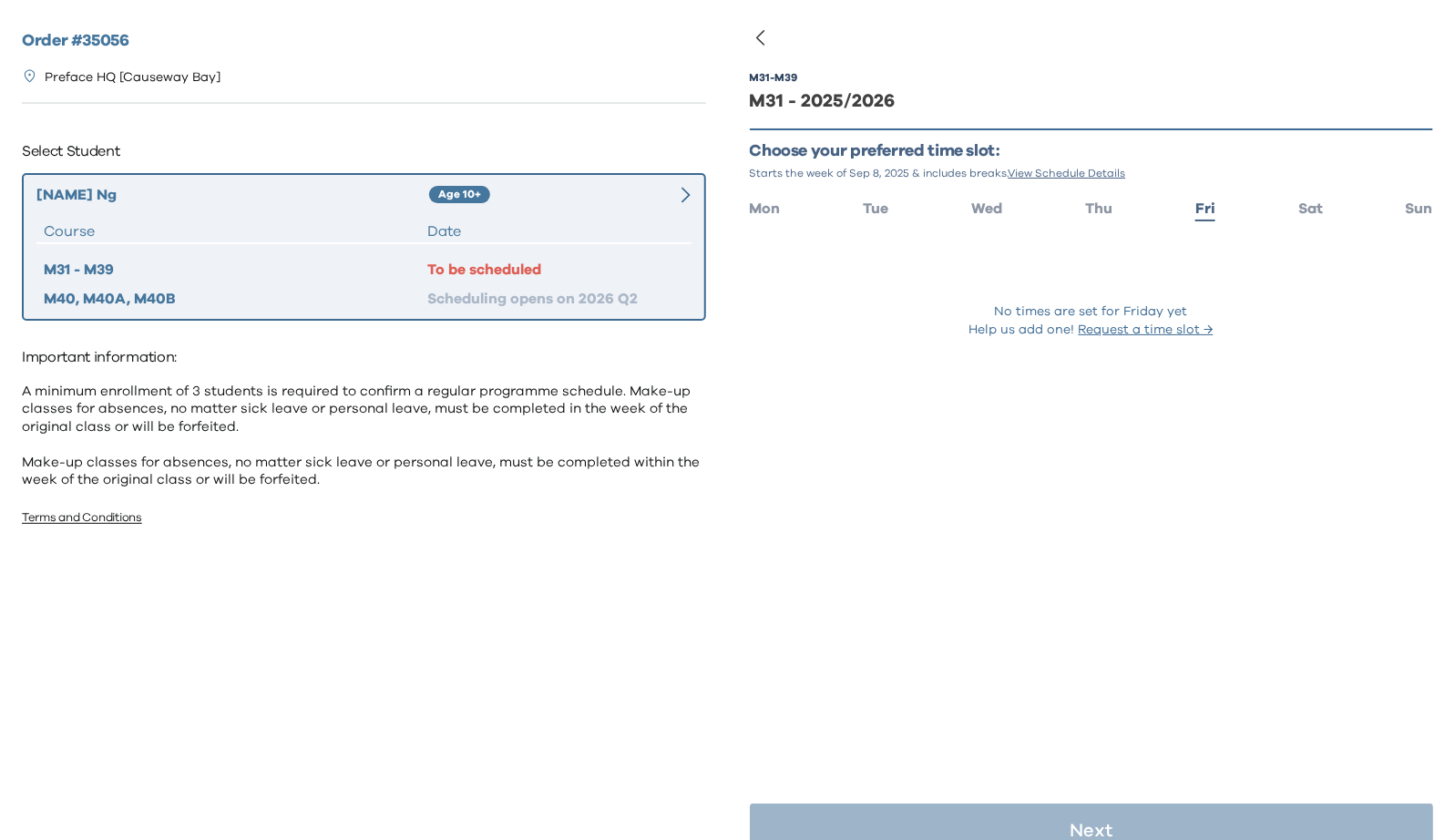 click on "Mon Tue Wed Thu Fri Sat Sun" at bounding box center [1091, 207] 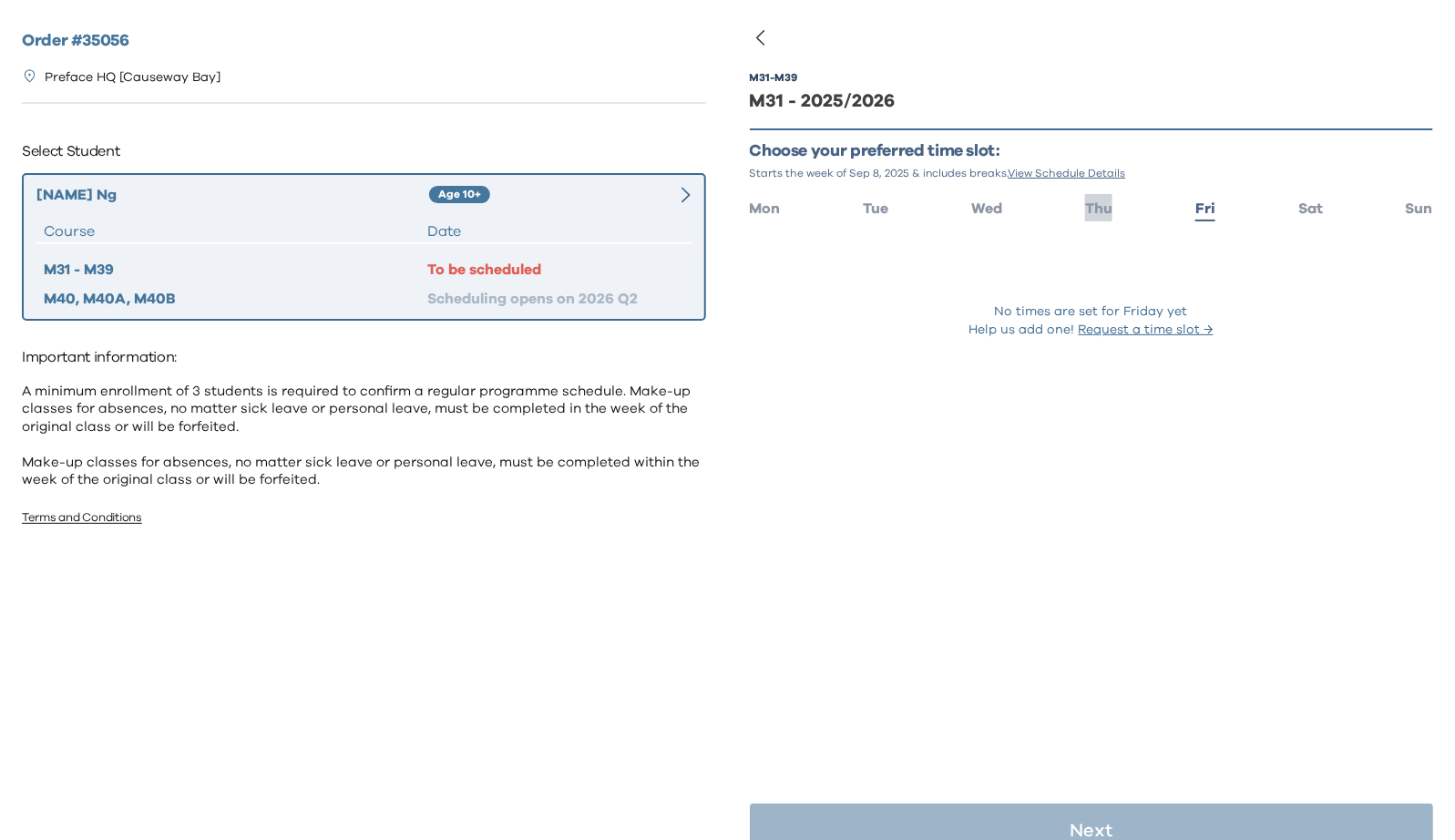 click on "Thu" at bounding box center (1099, 209) 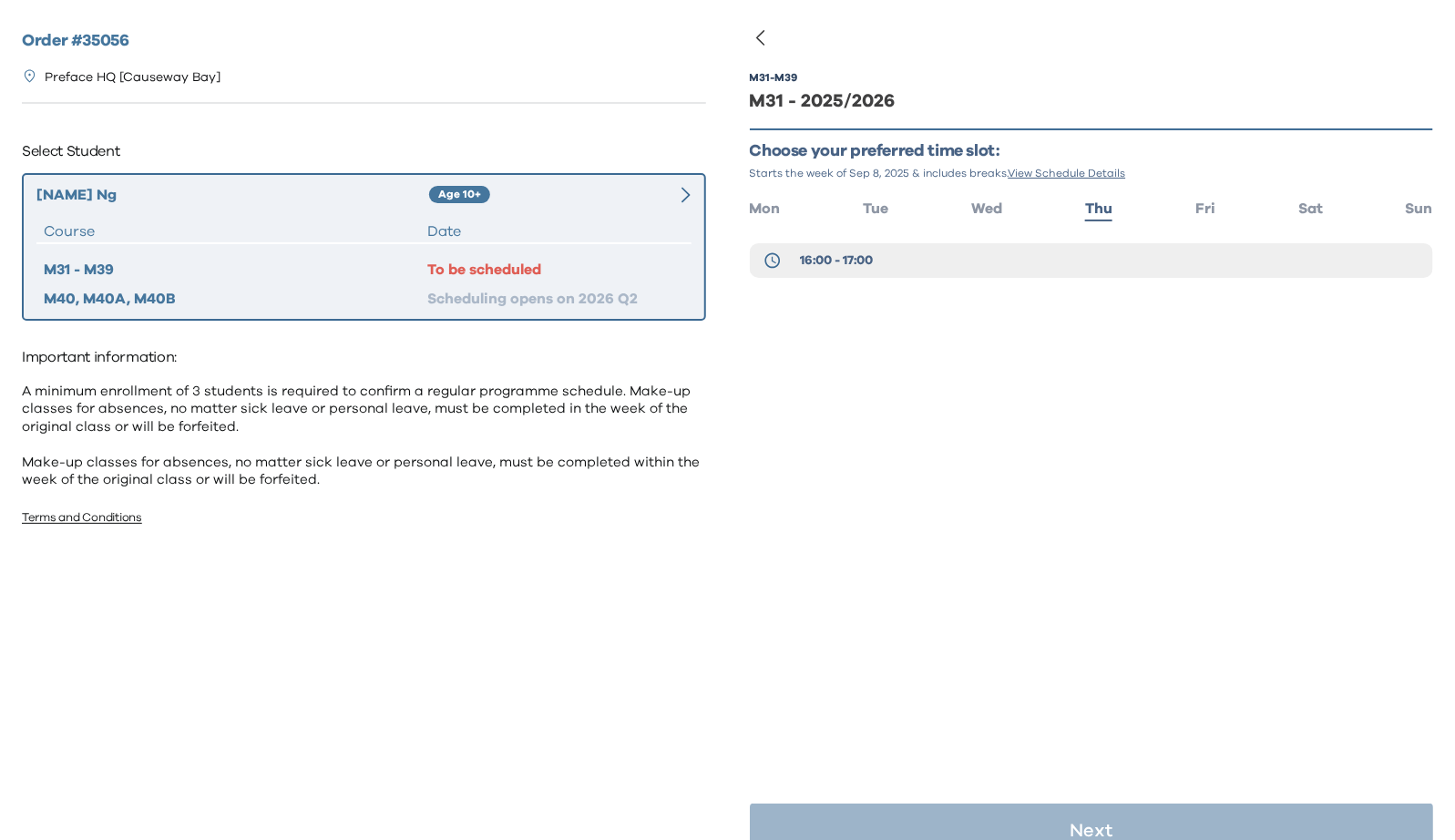 click on "M31 - M39 M31 - 2025/2026 Choose your preferred time slot: Starts the week of [DATE]  & includes breaks.  View Schedule Details Mon Tue Wed Thu Fri Sat Sun 16:00 - 17:00 Next" at bounding box center (1091, 456) 